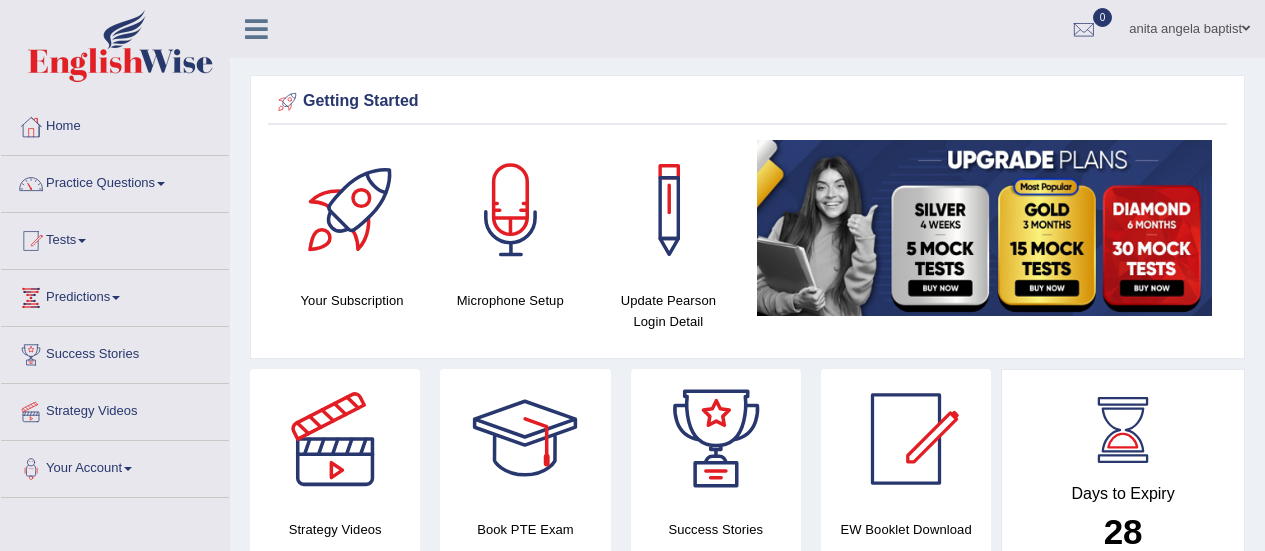 scroll, scrollTop: 0, scrollLeft: 0, axis: both 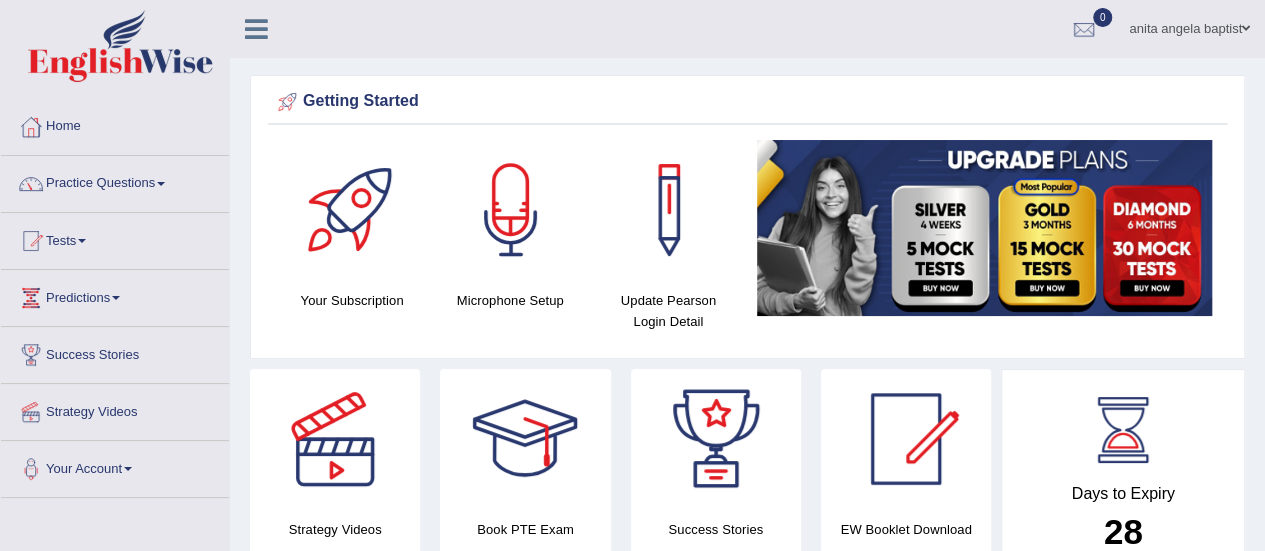 click on "Practice Questions" at bounding box center (115, 181) 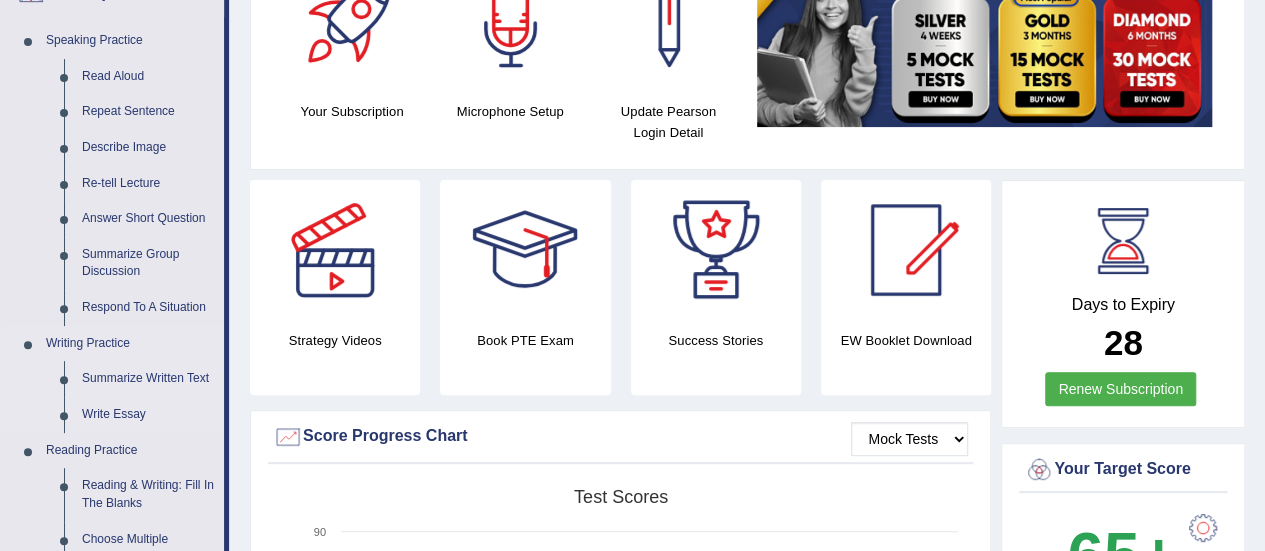 scroll, scrollTop: 200, scrollLeft: 0, axis: vertical 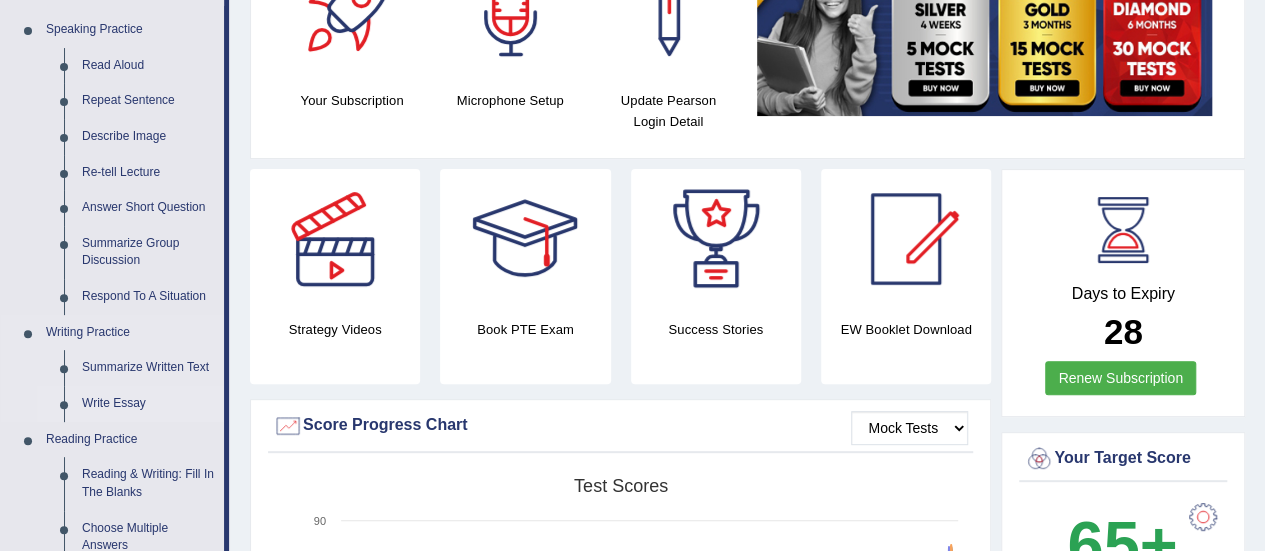 click on "Write Essay" at bounding box center [148, 404] 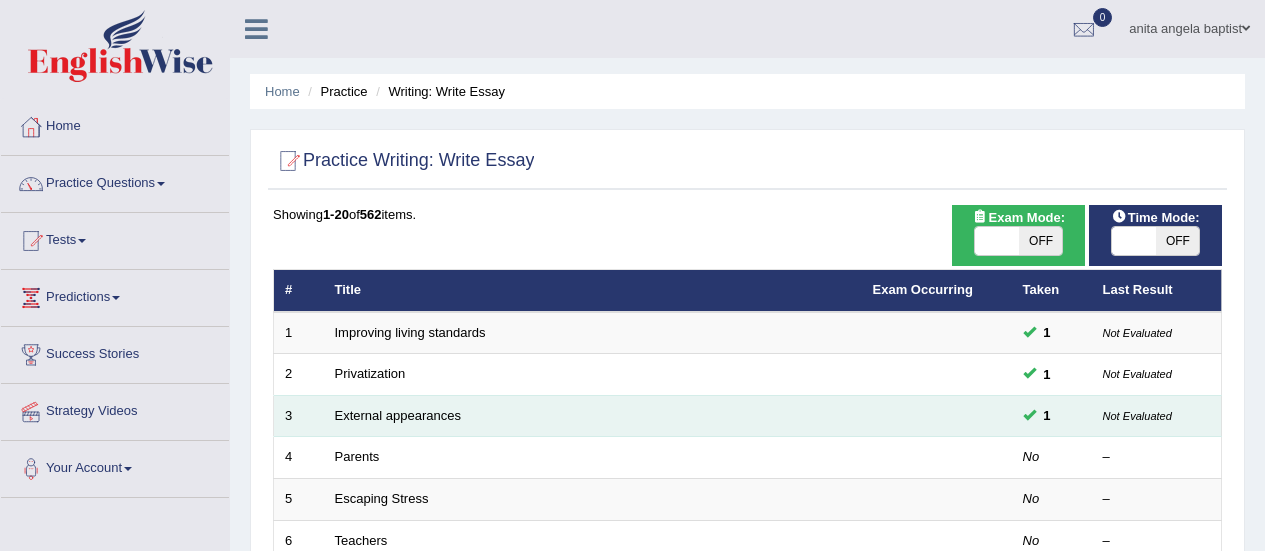scroll, scrollTop: 200, scrollLeft: 0, axis: vertical 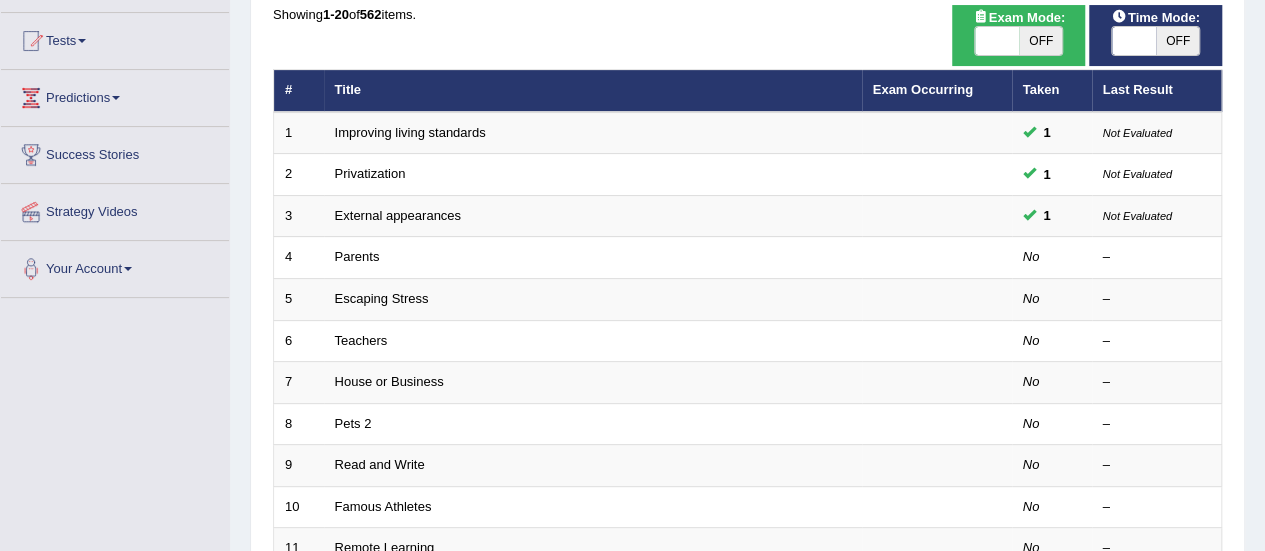 click on "OFF" at bounding box center [1178, 41] 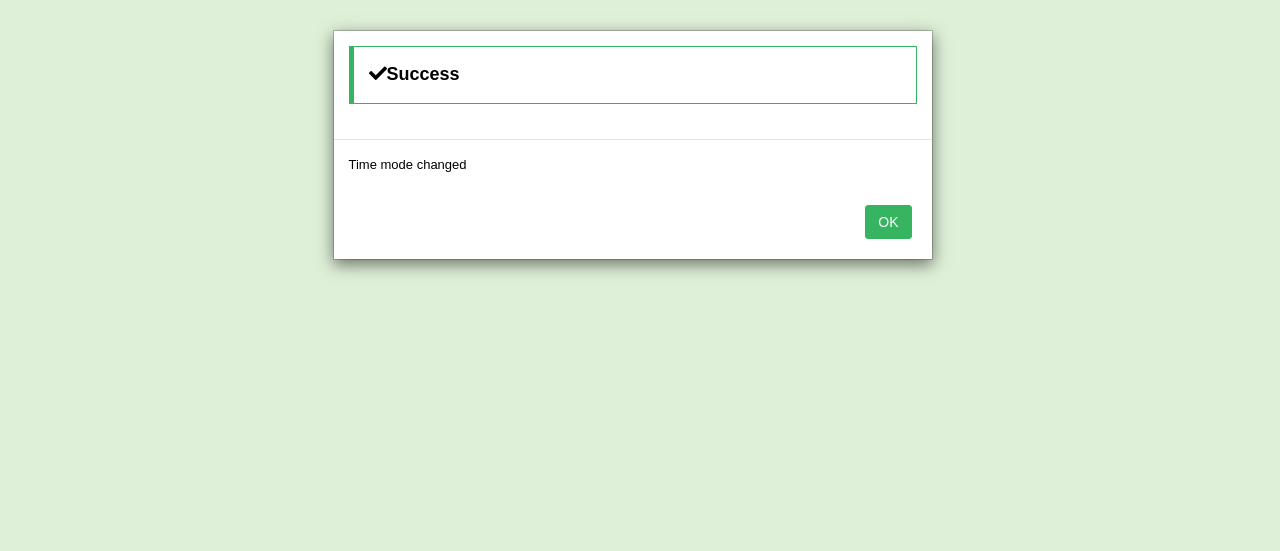 click on "OK" at bounding box center [888, 222] 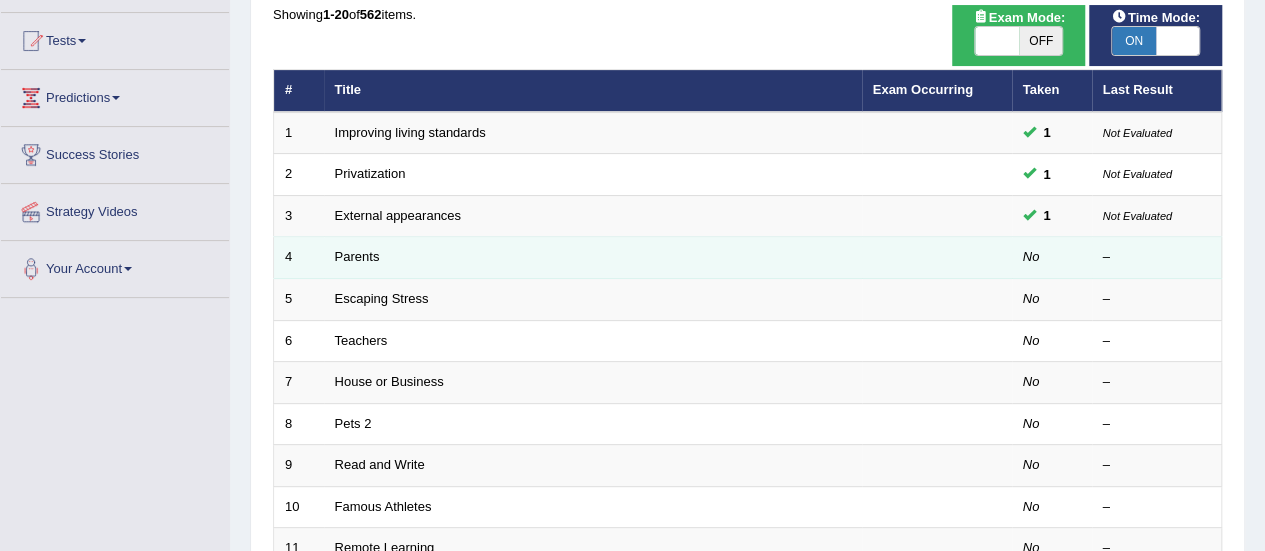 click on "Parents" at bounding box center [593, 258] 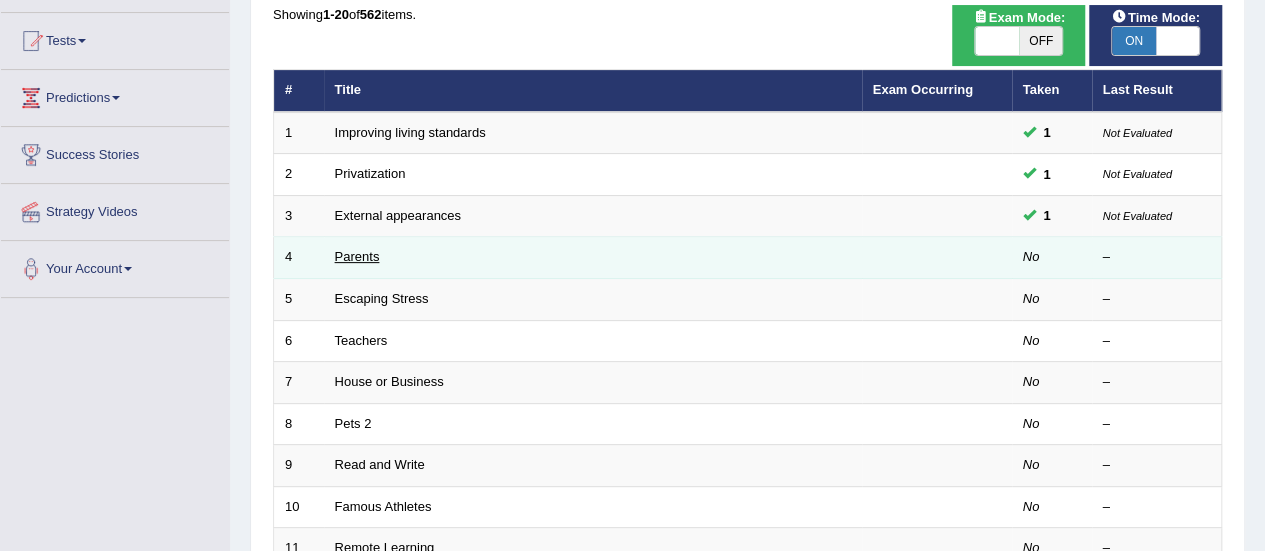 click on "Parents" at bounding box center (357, 256) 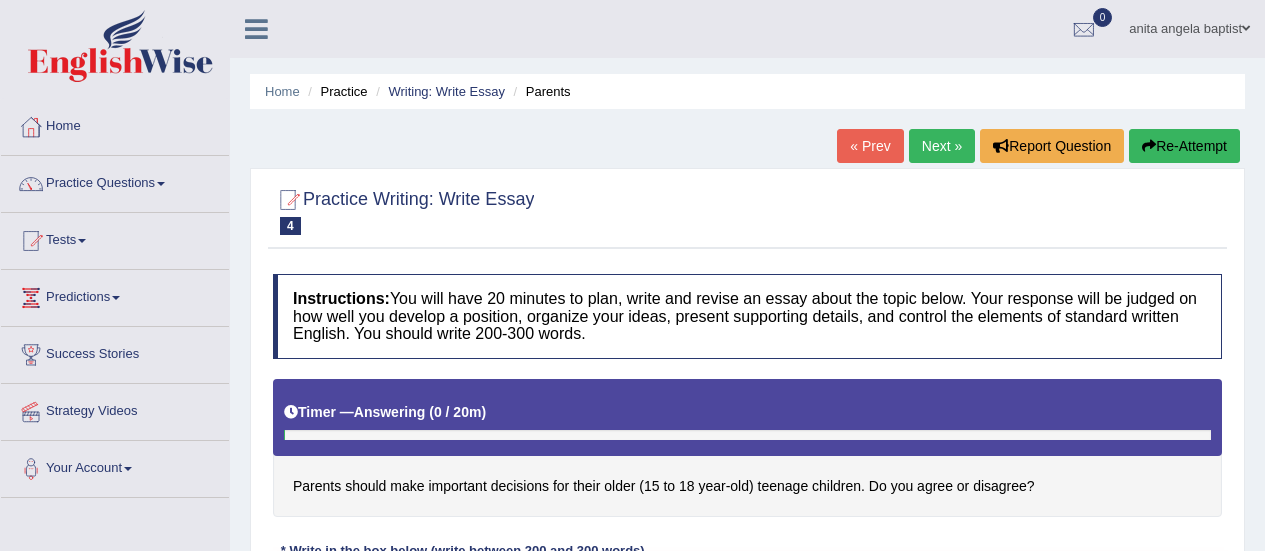 scroll, scrollTop: 200, scrollLeft: 0, axis: vertical 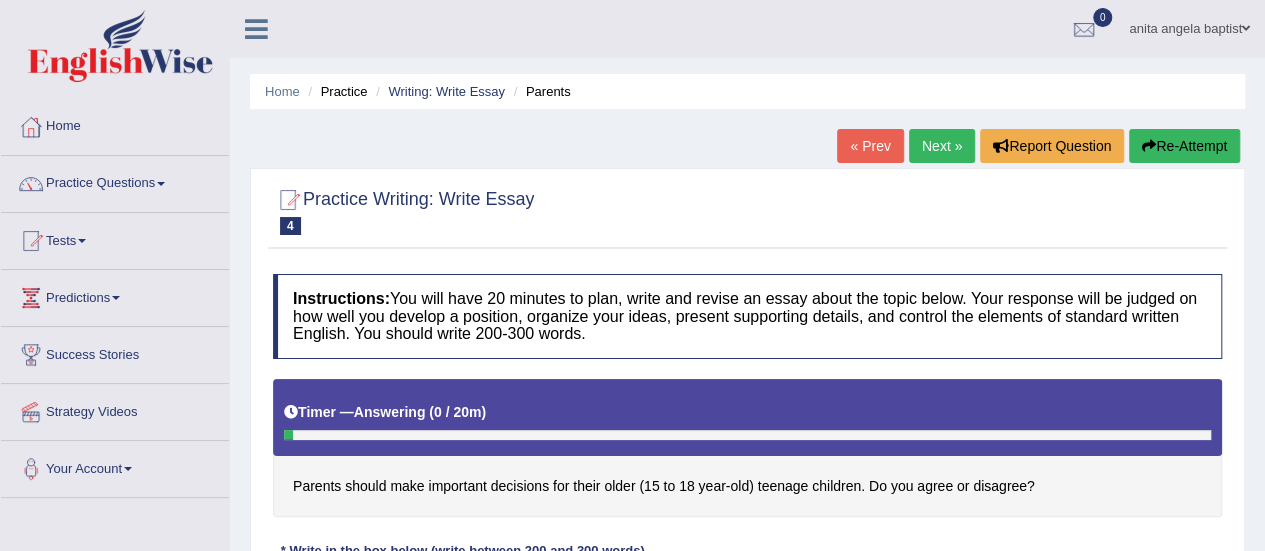 click on "Next »" at bounding box center [942, 146] 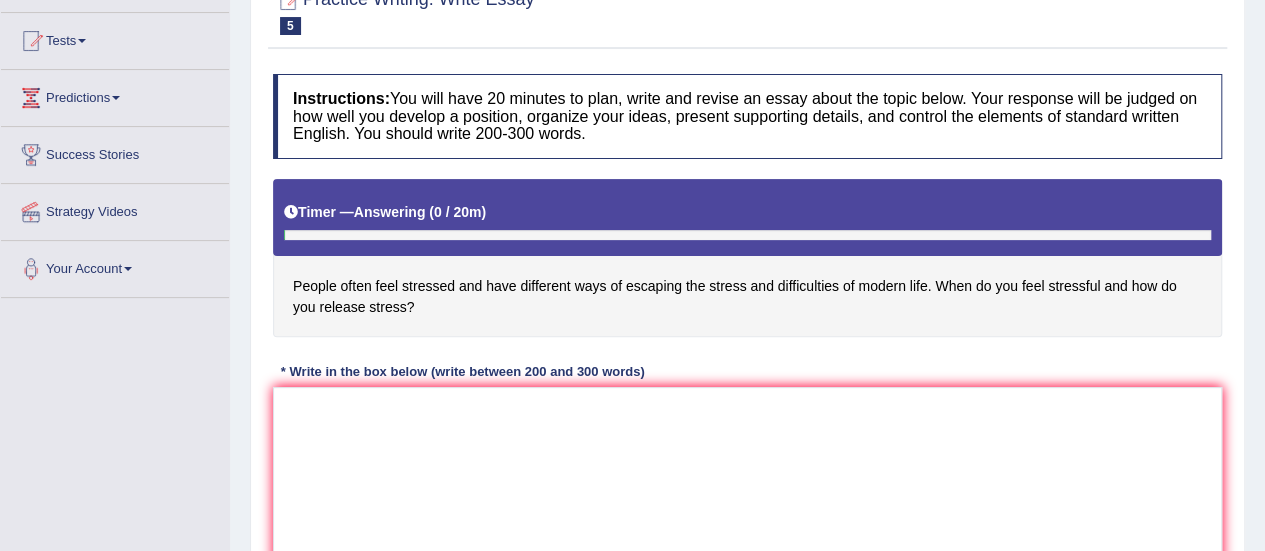 scroll, scrollTop: 200, scrollLeft: 0, axis: vertical 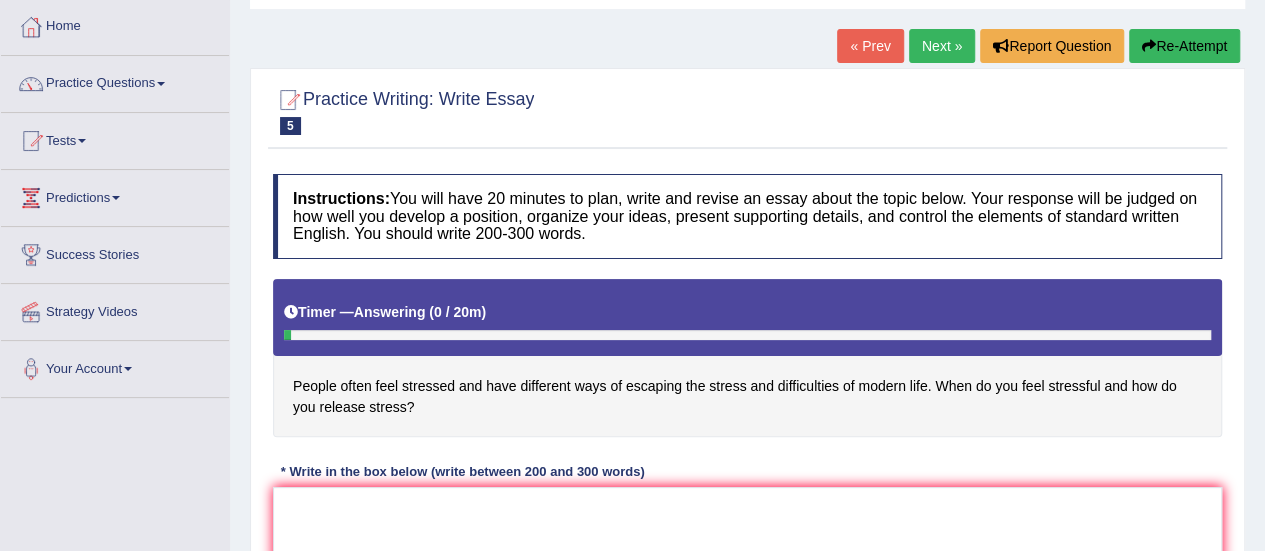 click on "Next »" at bounding box center [942, 46] 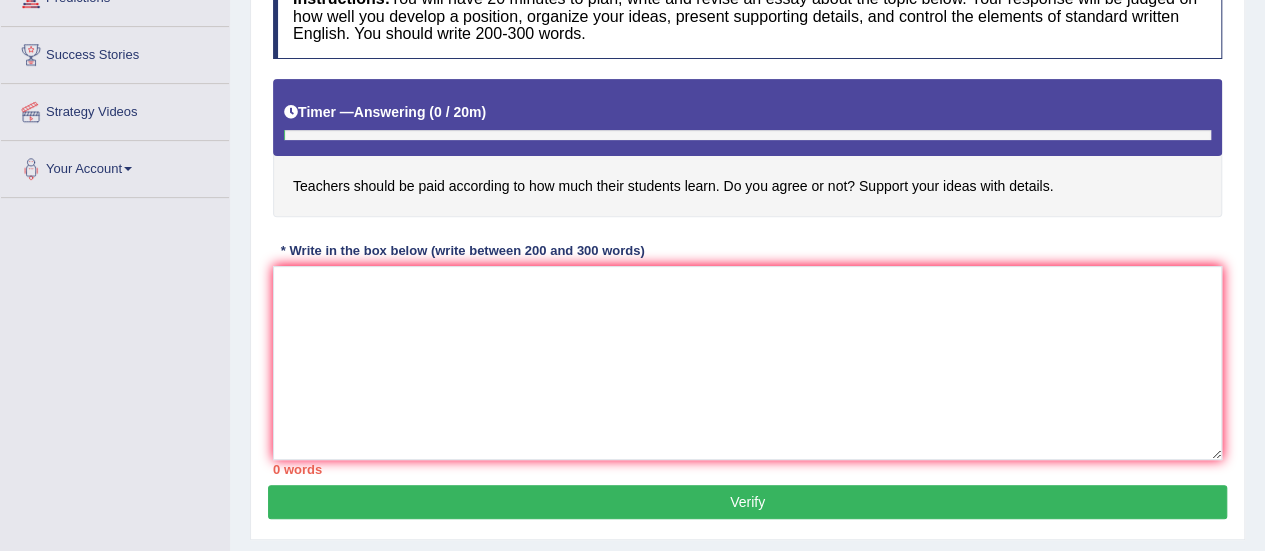 scroll, scrollTop: 300, scrollLeft: 0, axis: vertical 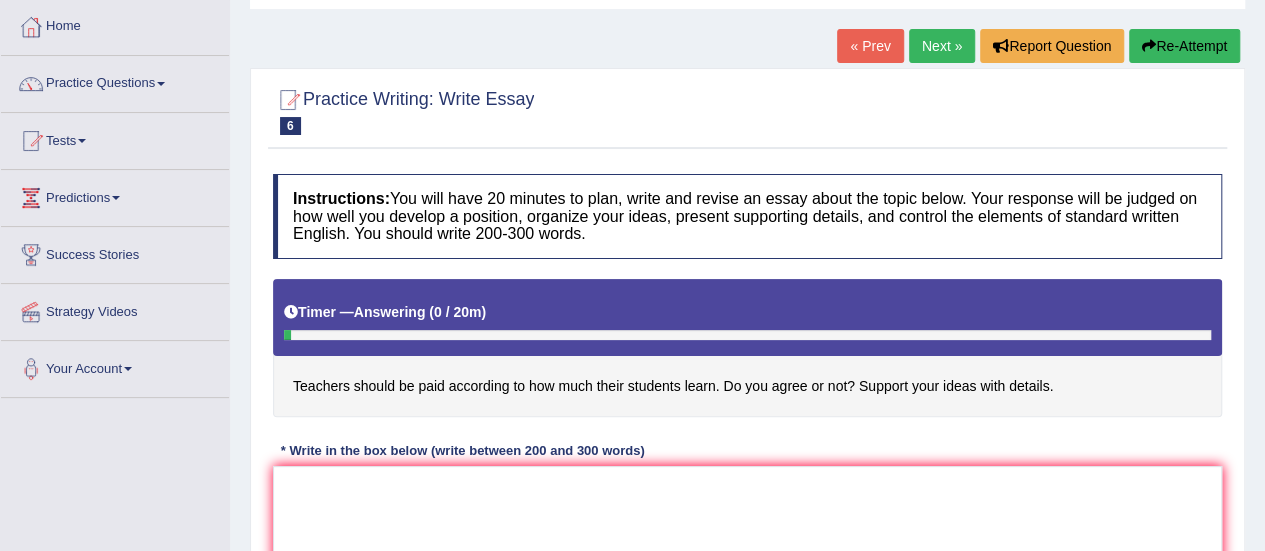 click on "Next »" at bounding box center [942, 46] 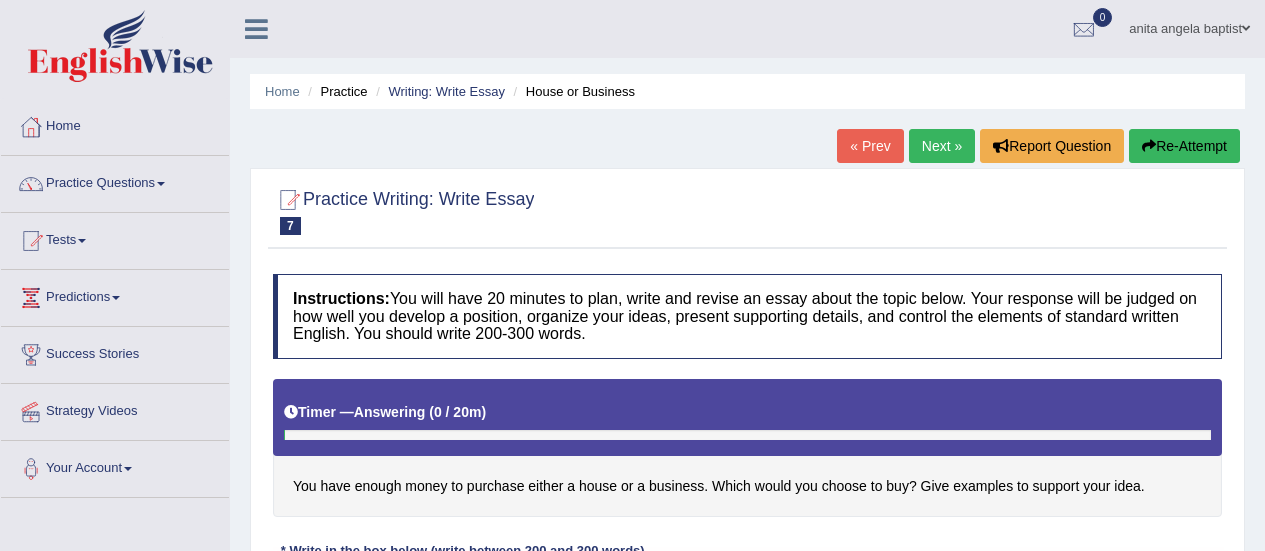scroll, scrollTop: 200, scrollLeft: 0, axis: vertical 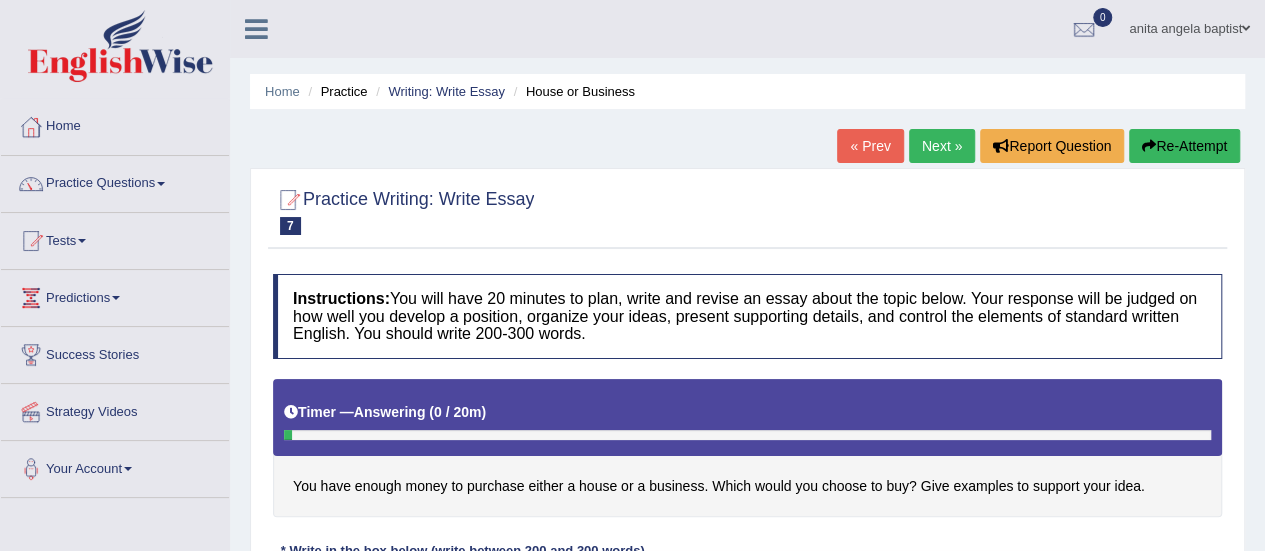 click on "Next »" at bounding box center (942, 146) 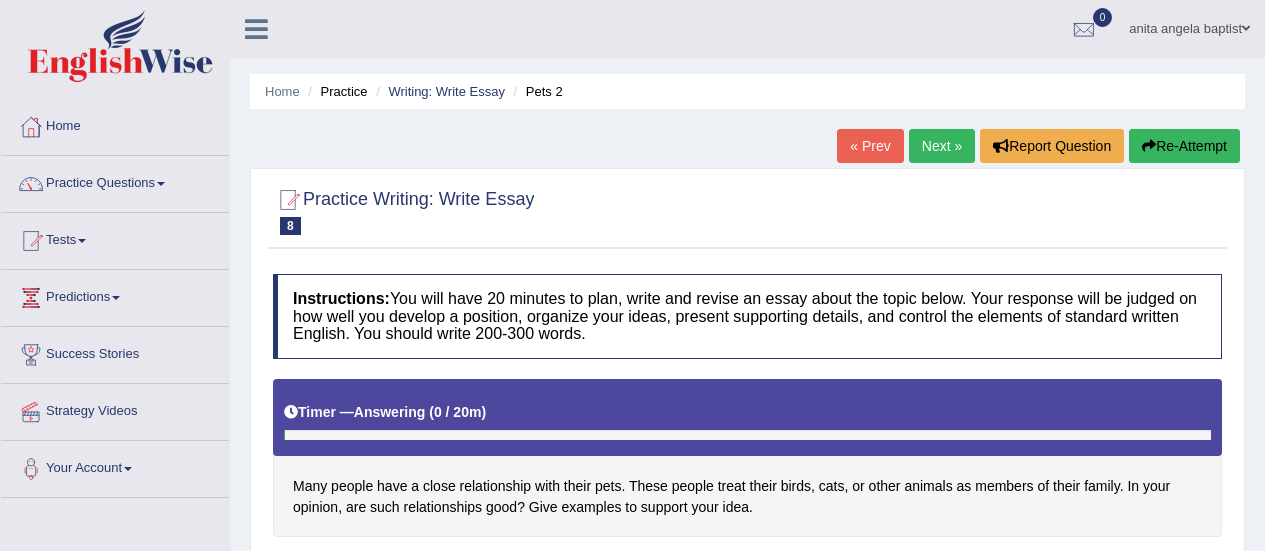 scroll, scrollTop: 200, scrollLeft: 0, axis: vertical 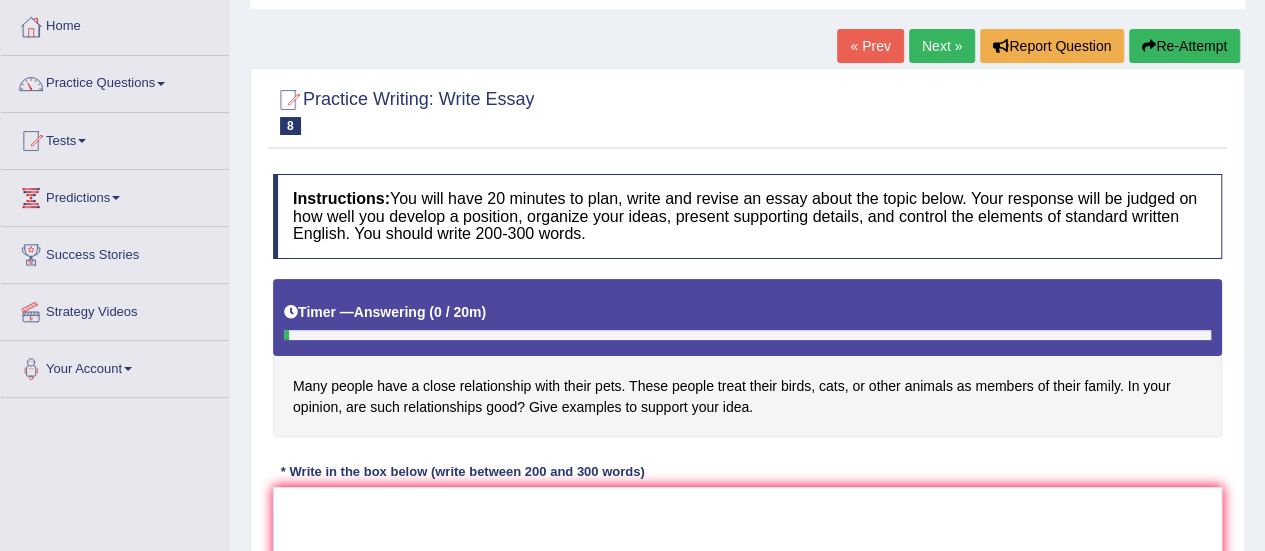 click on "Next »" at bounding box center (942, 46) 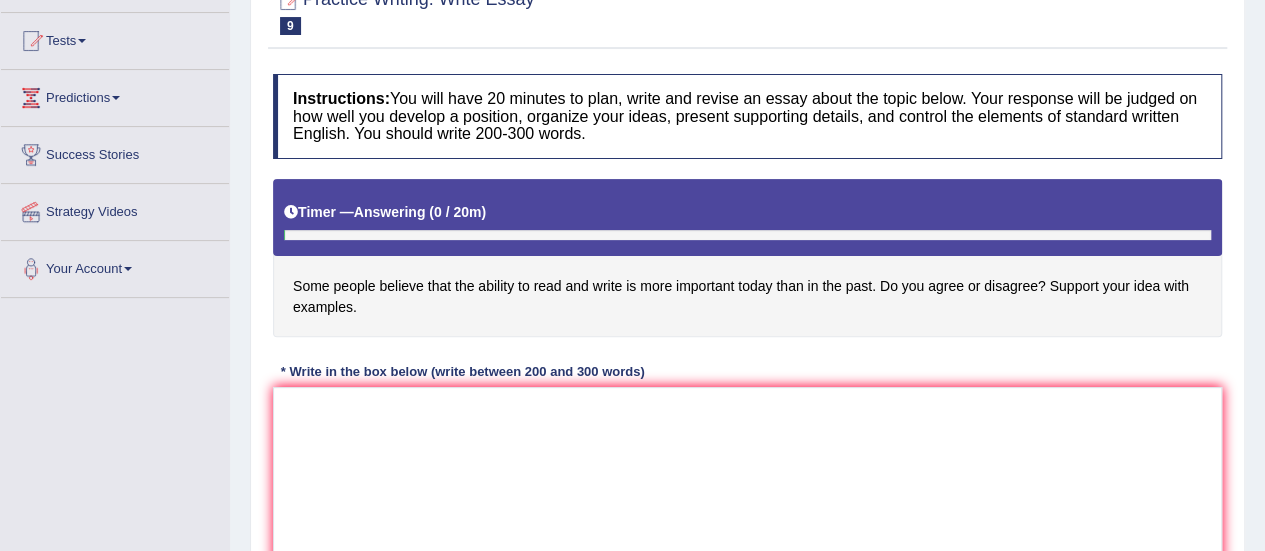scroll, scrollTop: 200, scrollLeft: 0, axis: vertical 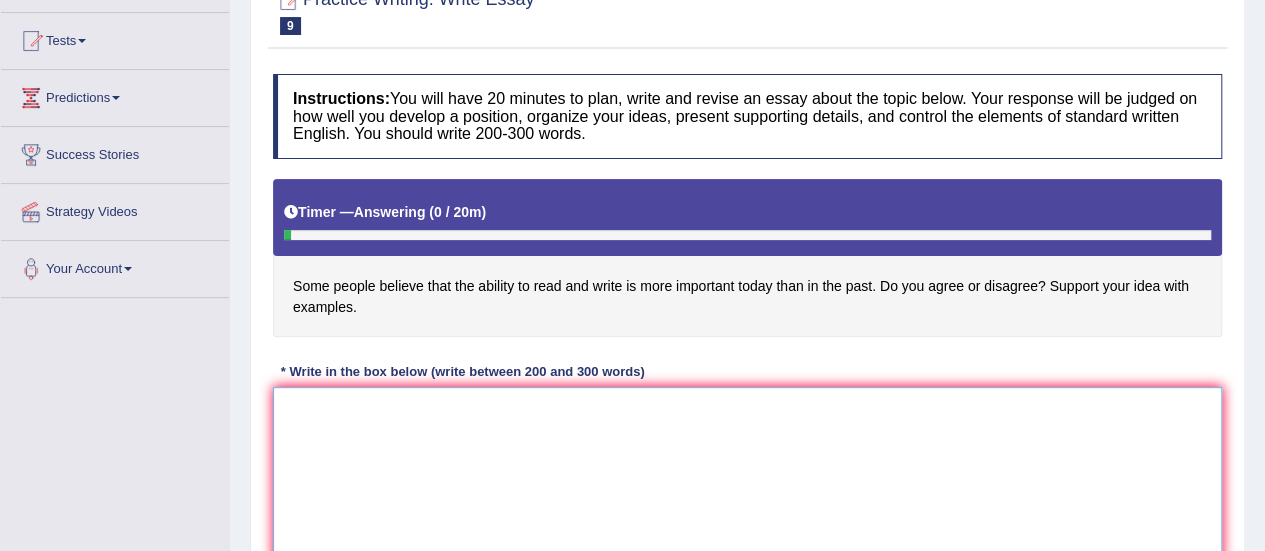 click at bounding box center (747, 484) 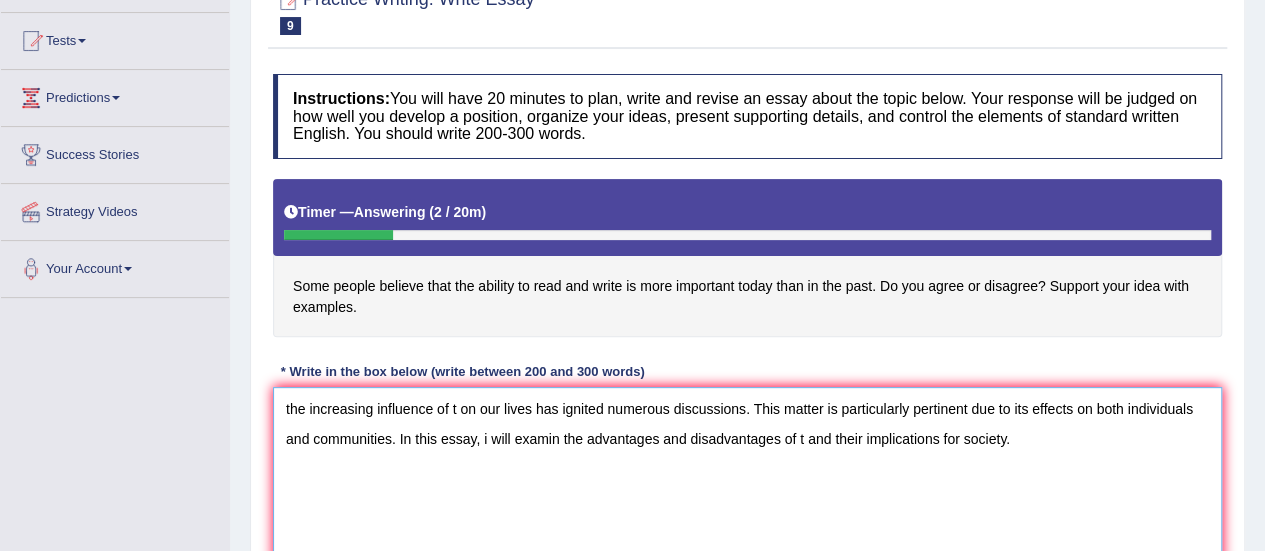 click on "the increasing influence of t on our lives has ignited numerous discussions. This matter is particularly pertinent due to its effects on both individuals and communities. In this essay, i will examin the advantages and disadvantages of t and their implications for society." at bounding box center (747, 484) 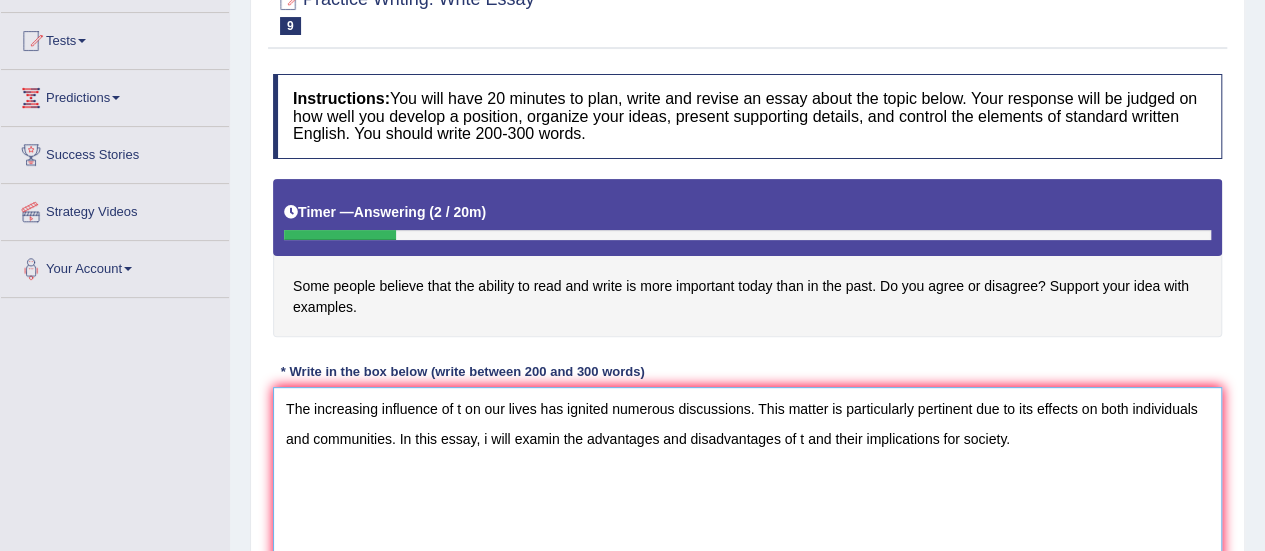 click on "The increasing influence of t on our lives has ignited numerous discussions. This matter is particularly pertinent due to its effects on both individuals and communities. In this essay, i will examin the advantages and disadvantages of t and their implications for society." at bounding box center (747, 484) 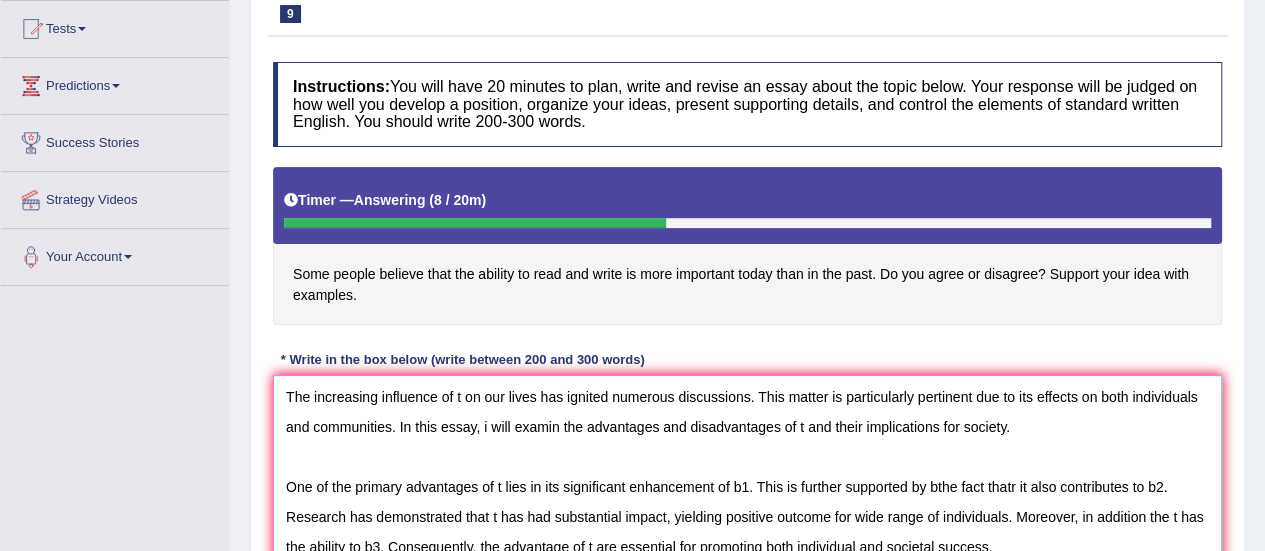 scroll, scrollTop: 226, scrollLeft: 0, axis: vertical 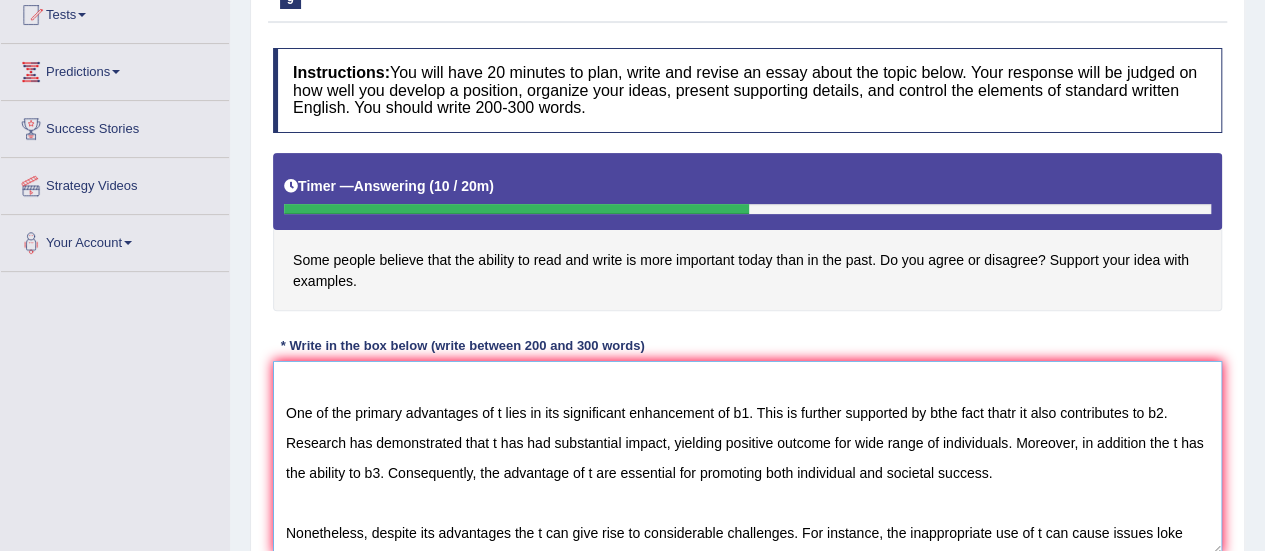 click on "The increasing influence of t on our lives has ignited numerous discussions. This matter is particularly pertinent due to its effects on both individuals and communities. In this essay, i will examin the advantages and disadvantages of t and their implications for society.
One of the primary advantages of t lies in its significant enhancement of b1. This is further supported by bthe fact thatr it also contributes to b2. Research has demonstrated that t has had substantial impact, yielding positive outcome for wide range of individuals. Moreover, in addition the t has the ability to b3. Consequently, the advantage of t are essential for promoting both individual and societal success.
Nonetheless, despite its advantages the t can give rise to considerable challenges. For instance, the inappropriate use of t can cause issues loke" at bounding box center [747, 458] 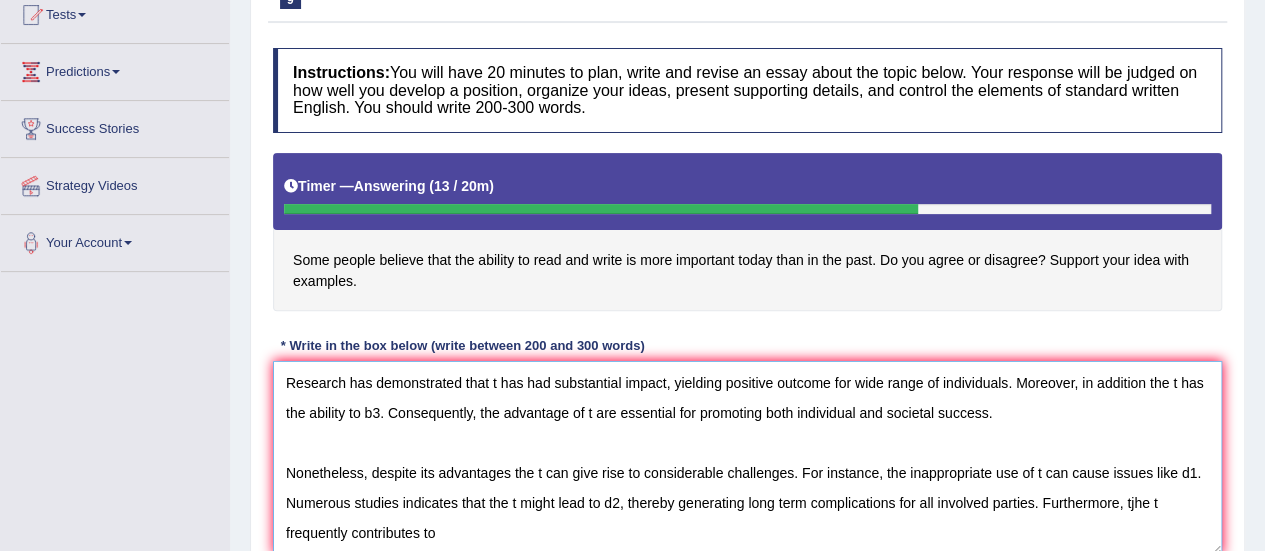 click on "The increasing influence of t on our lives has ignited numerous discussions. This matter is particularly pertinent due to its effects on both individuals and communities. In this essay, i will examin the advantages and disadvantages of t and their implications for society.
One of the primary advantages of t lies in its significant enhancement of b1. This is further supported by bthe fact thatr it also contributes to b2. Research has demonstrated that t has had substantial impact, yielding positive outcome for wide range of individuals. Moreover, in addition the t has the ability to b3. Consequently, the advantage of t are essential for promoting both individual and societal success.
Nonetheless, despite its advantages the t can give rise to considerable challenges. For instance, the inappropriate use of t can cause issues like d1. Numerous studies indicates that the t might lead to d2, thereby generating long term complications for all involved parties. Furthermore, tjhe t frequently contributes to" at bounding box center [747, 458] 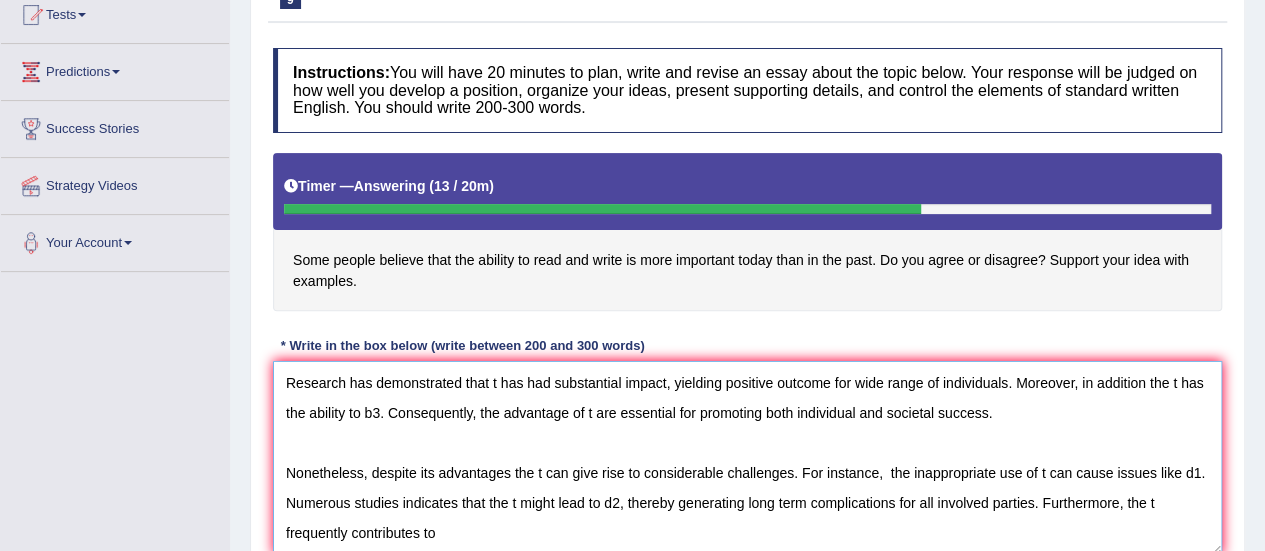 click on "The increasing influence of t on our lives has ignited numerous discussions. This matter is particularly pertinent due to its effects on both individuals and communities. In this essay, i will examin the advantages and disadvantages of t and their implications for society.
One of the primary advantages of t lies in its significant enhancement of b1. This is further supported by bthe fact thatr it also contributes to b2. Research has demonstrated that t has had substantial impact, yielding positive outcome for wide range of individuals. Moreover, in addition the t has the ability to b3. Consequently, the advantage of t are essential for promoting both individual and societal success.
Nonetheless, despite its advantages the t can give rise to considerable challenges. For instance,  the inappropriate use of t can cause issues like d1. Numerous studies indicates that the t might lead to d2, thereby generating long term complications for all involved parties. Furthermore, the t frequently contributes to" at bounding box center (747, 458) 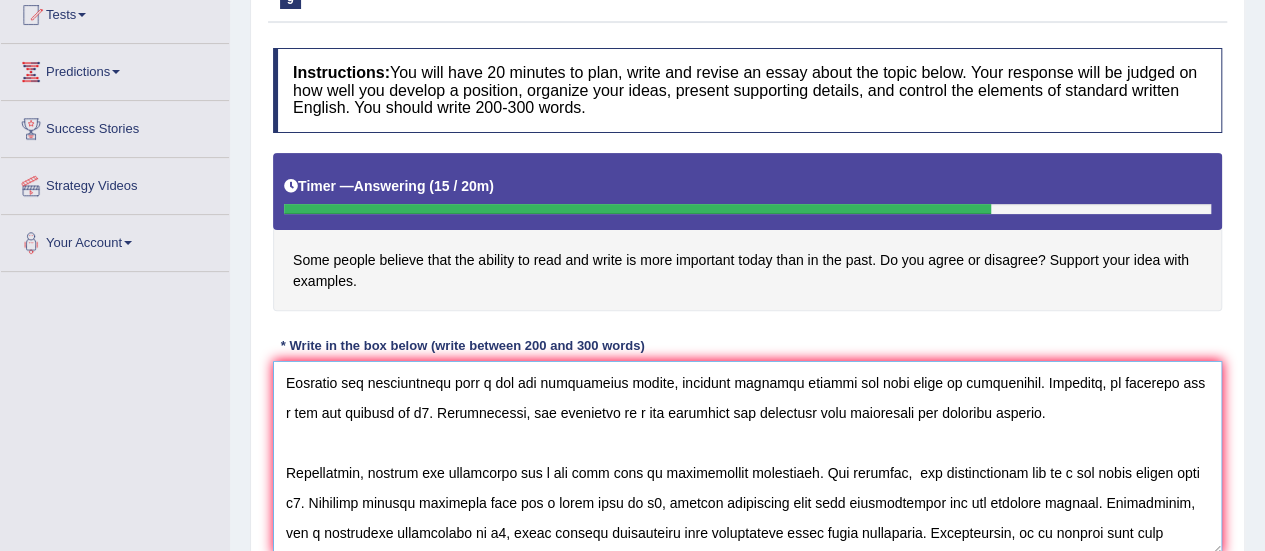 scroll, scrollTop: 136, scrollLeft: 0, axis: vertical 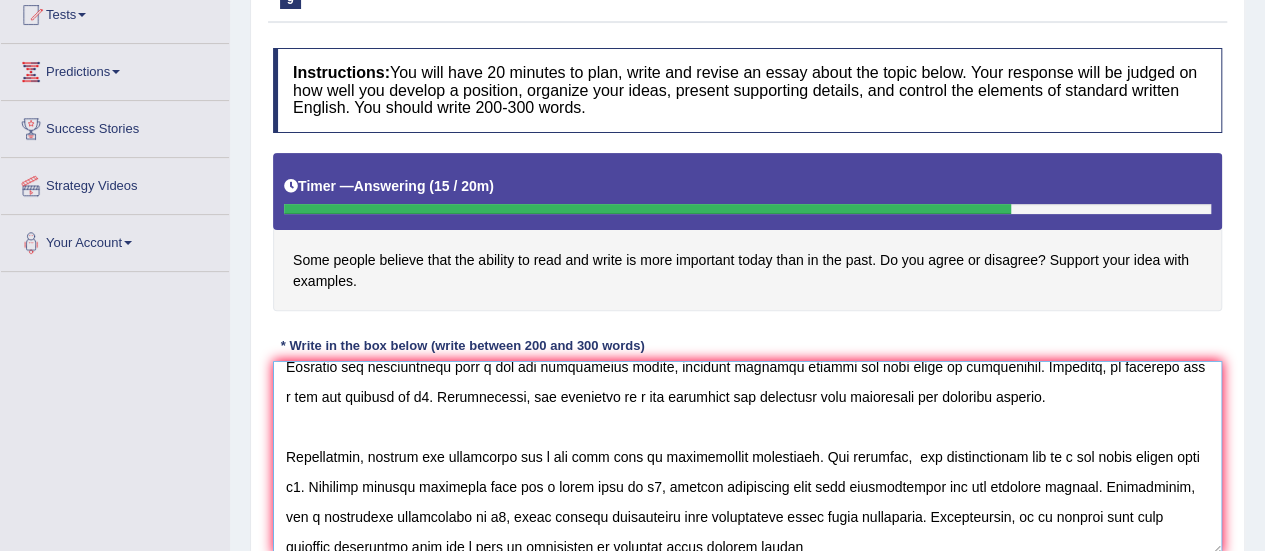click at bounding box center (747, 458) 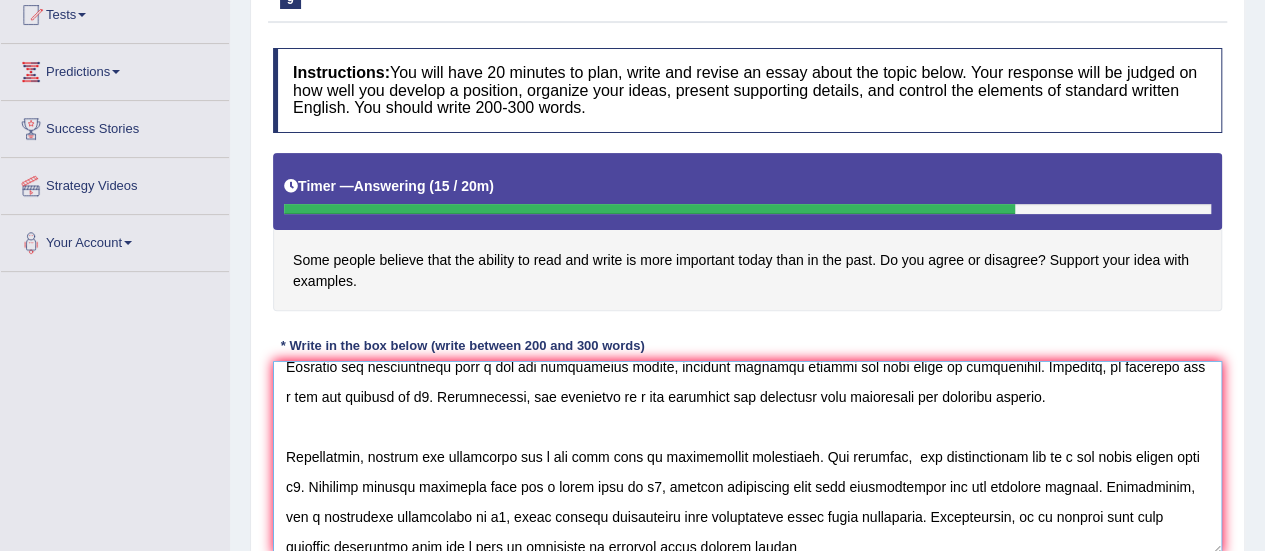 scroll, scrollTop: 210, scrollLeft: 0, axis: vertical 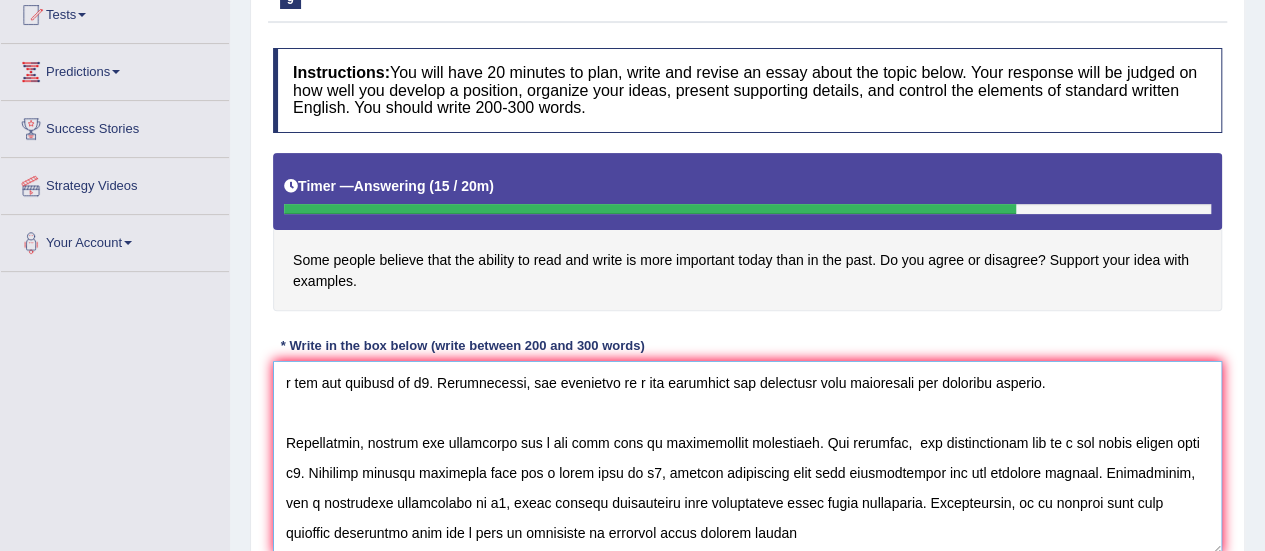 click at bounding box center [747, 458] 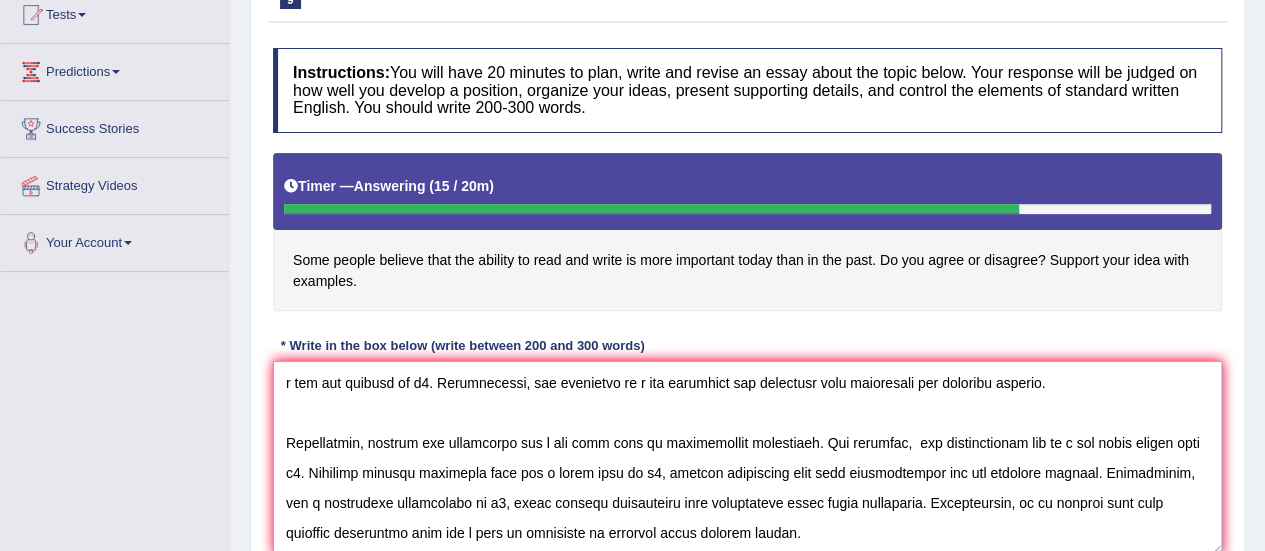 scroll, scrollTop: 270, scrollLeft: 0, axis: vertical 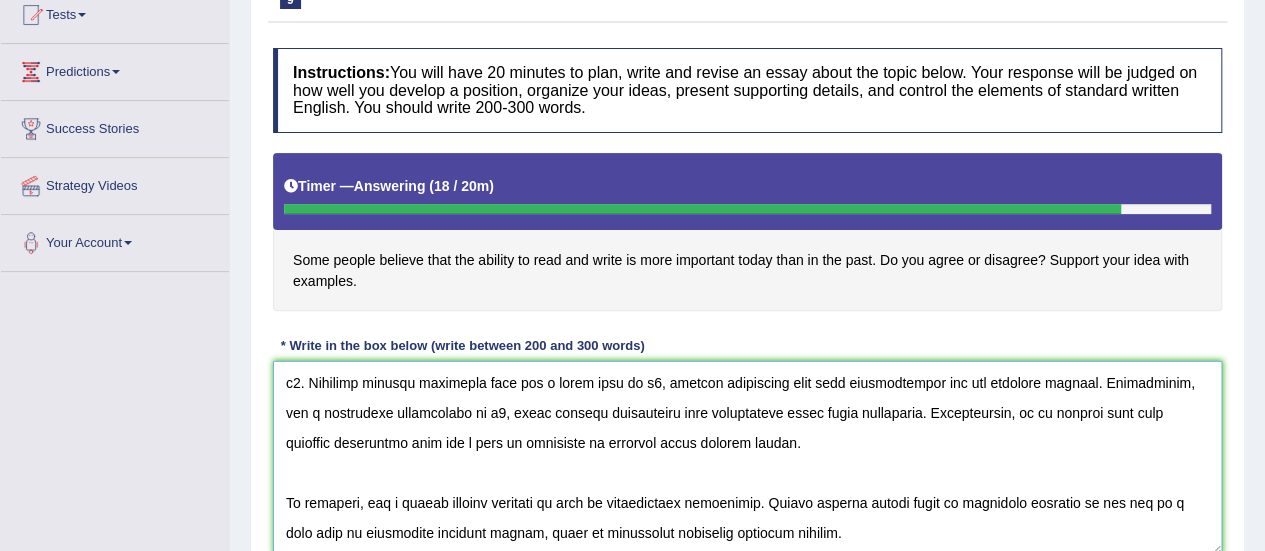 drag, startPoint x: 331, startPoint y: 499, endPoint x: 401, endPoint y: 509, distance: 70.71068 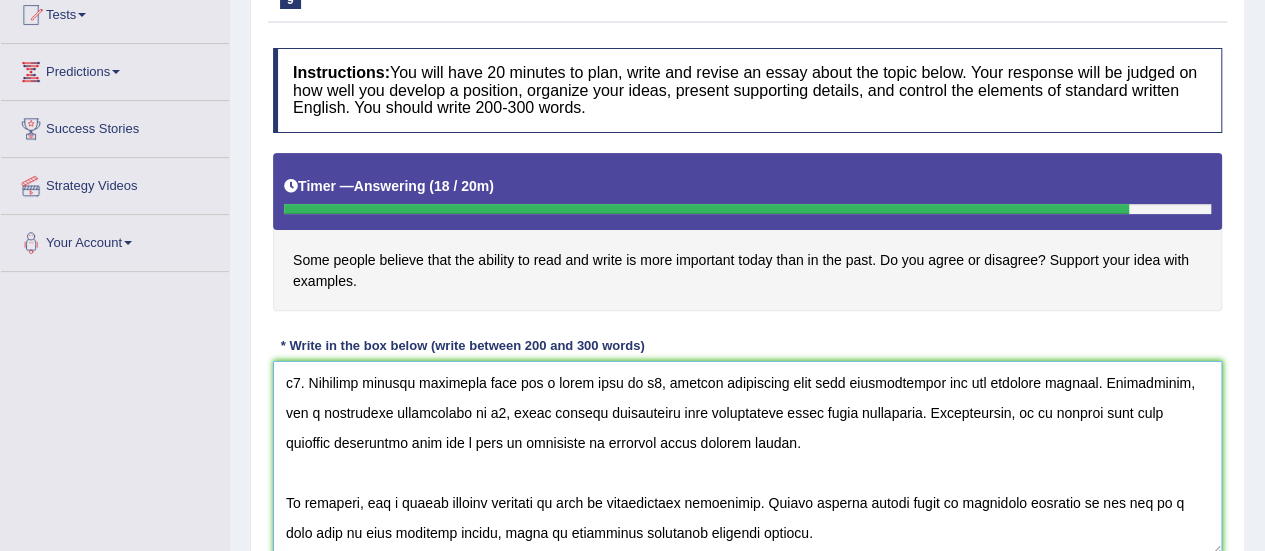 click at bounding box center (747, 458) 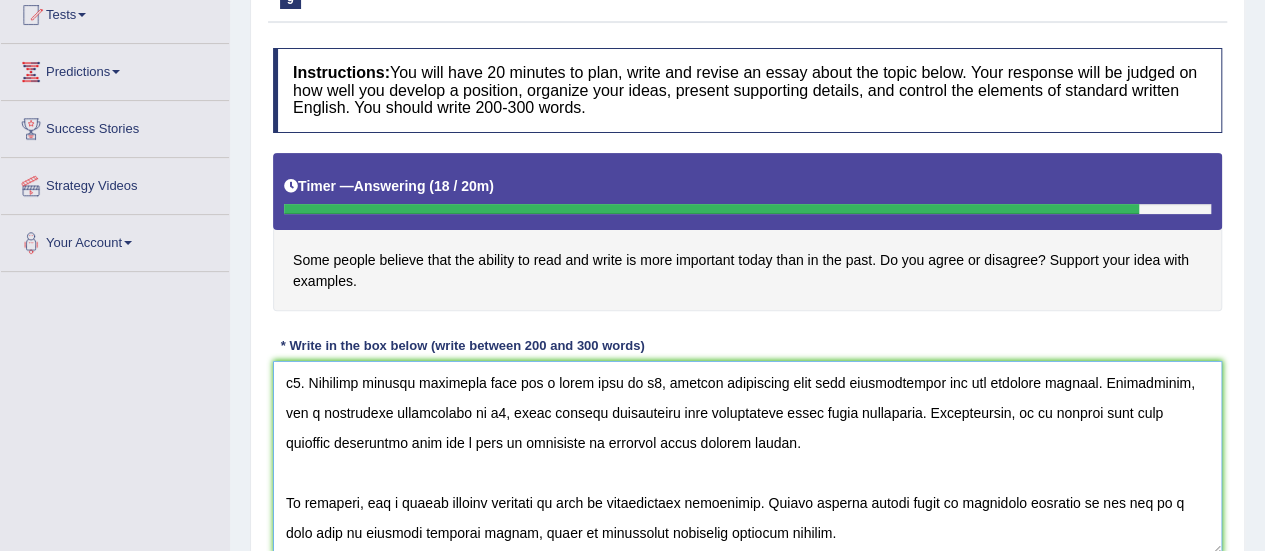 click at bounding box center [747, 458] 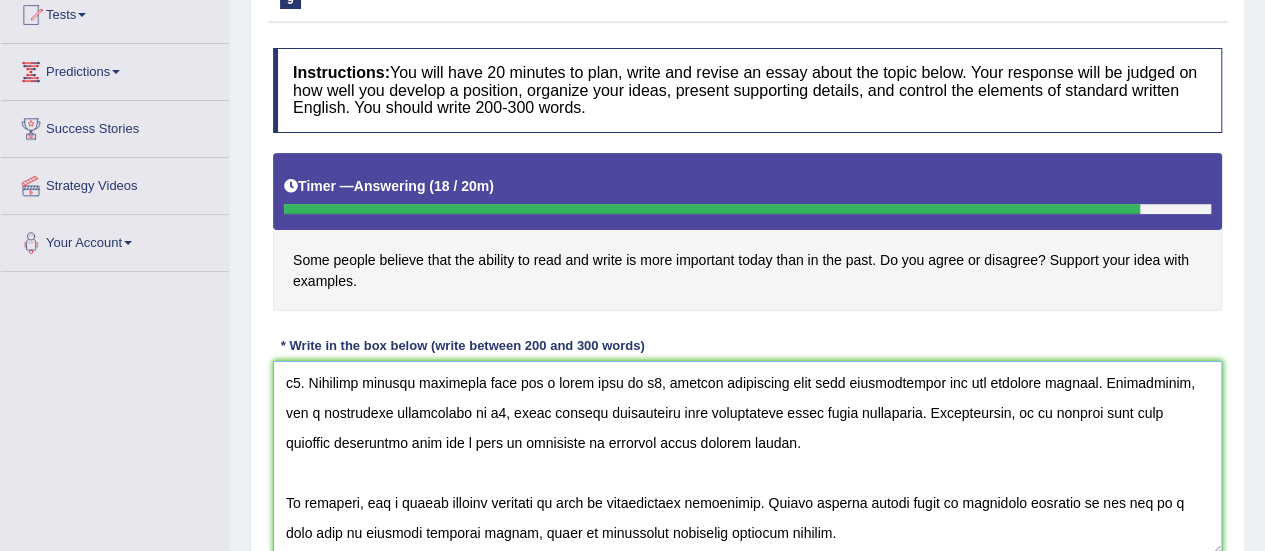 click at bounding box center [747, 458] 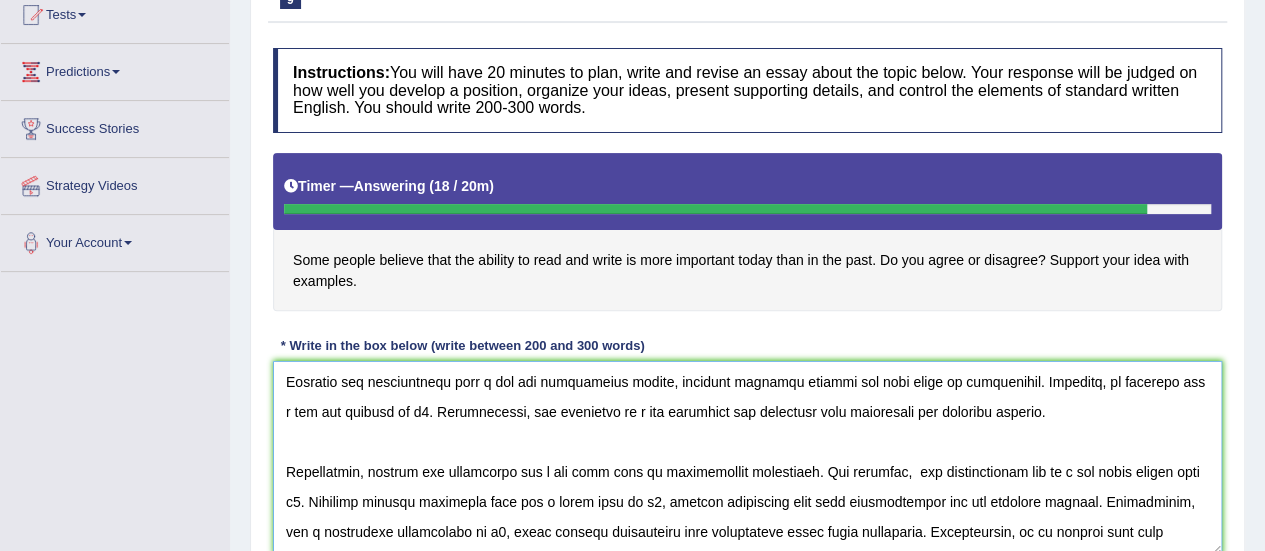 scroll, scrollTop: 0, scrollLeft: 0, axis: both 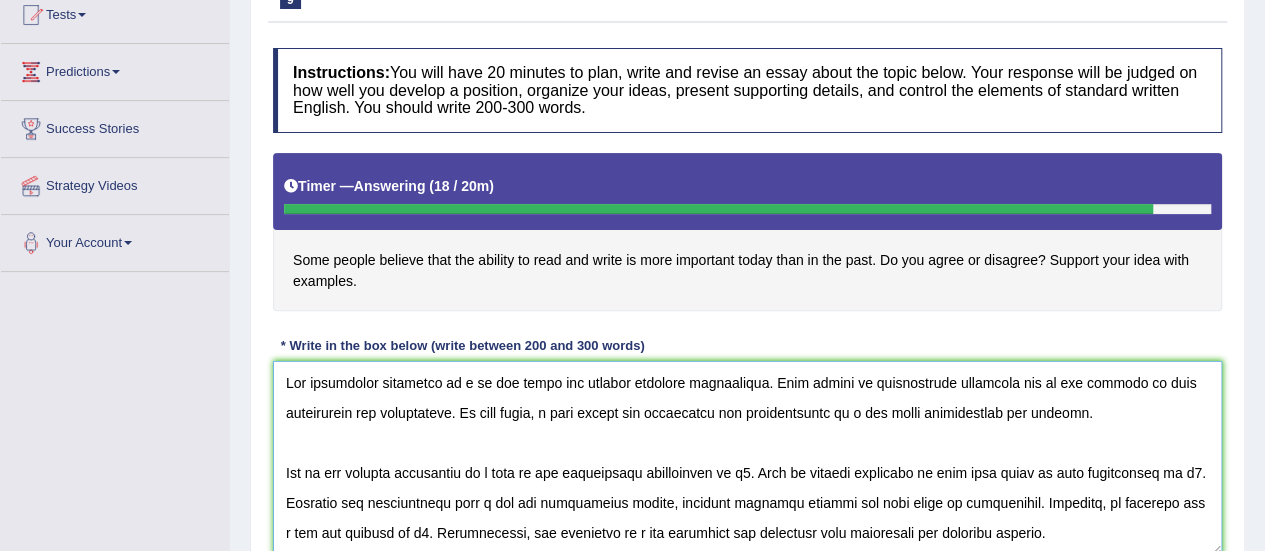 click at bounding box center [747, 458] 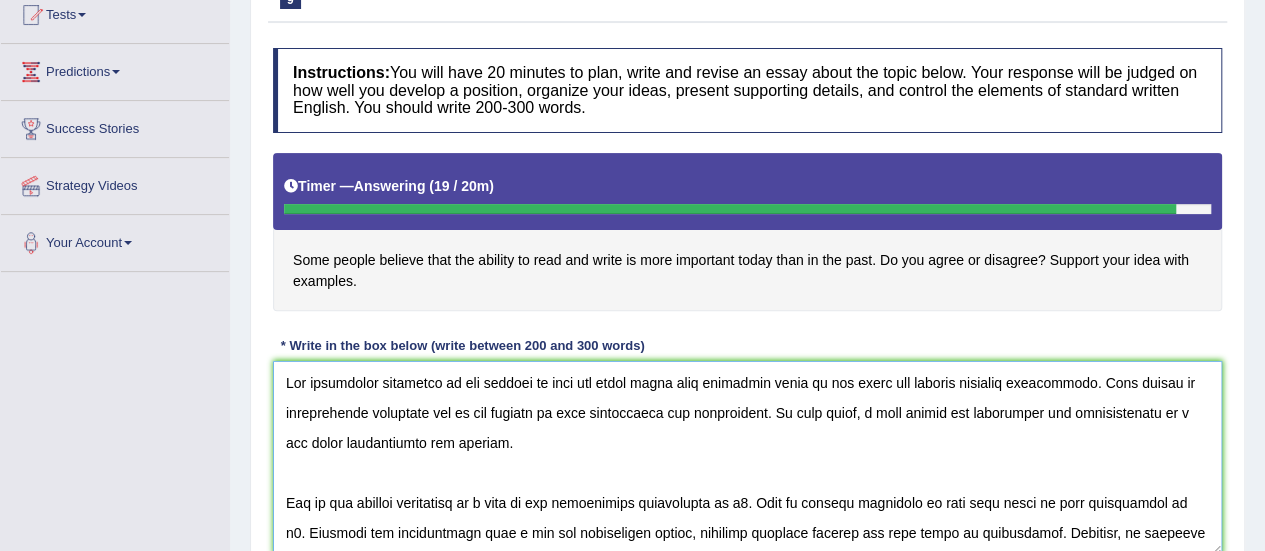 click at bounding box center [747, 458] 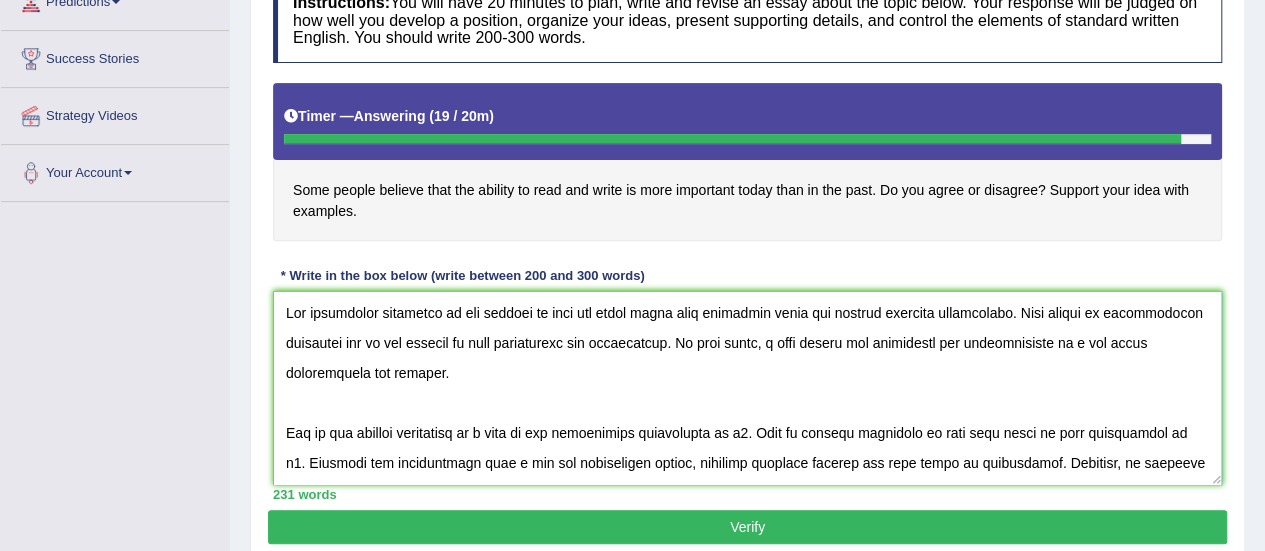 scroll, scrollTop: 326, scrollLeft: 0, axis: vertical 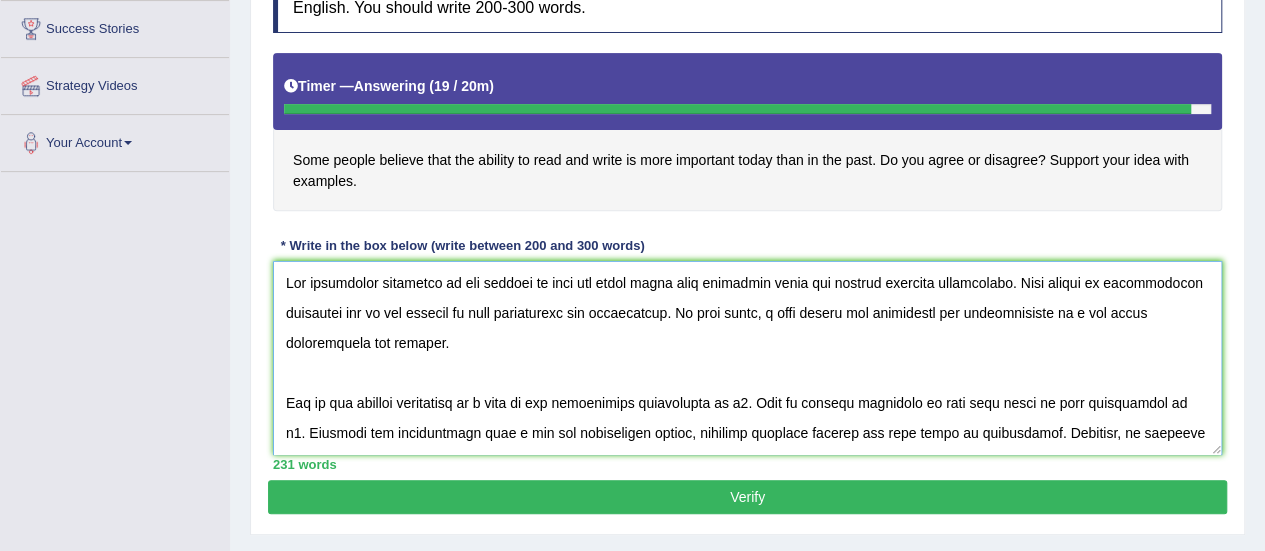 click at bounding box center [747, 358] 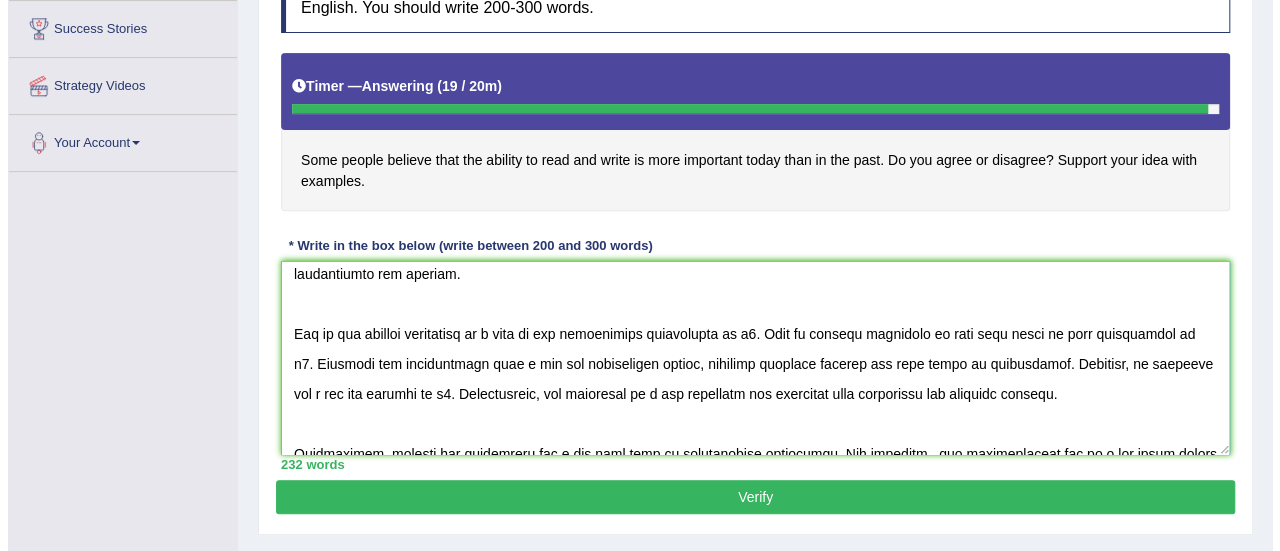 scroll, scrollTop: 100, scrollLeft: 0, axis: vertical 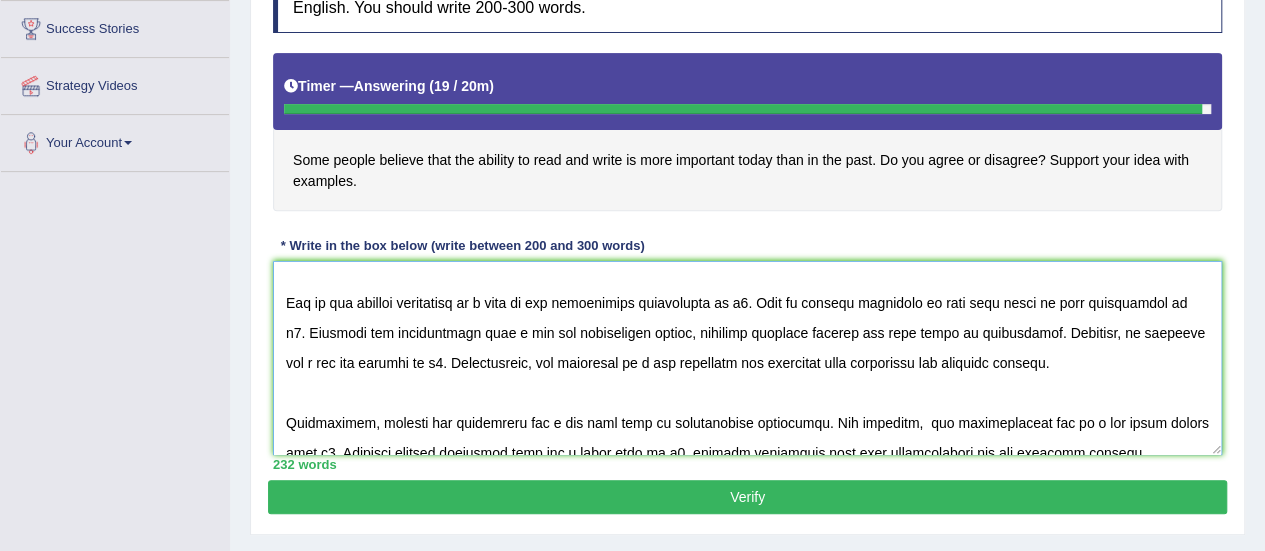 click at bounding box center (747, 358) 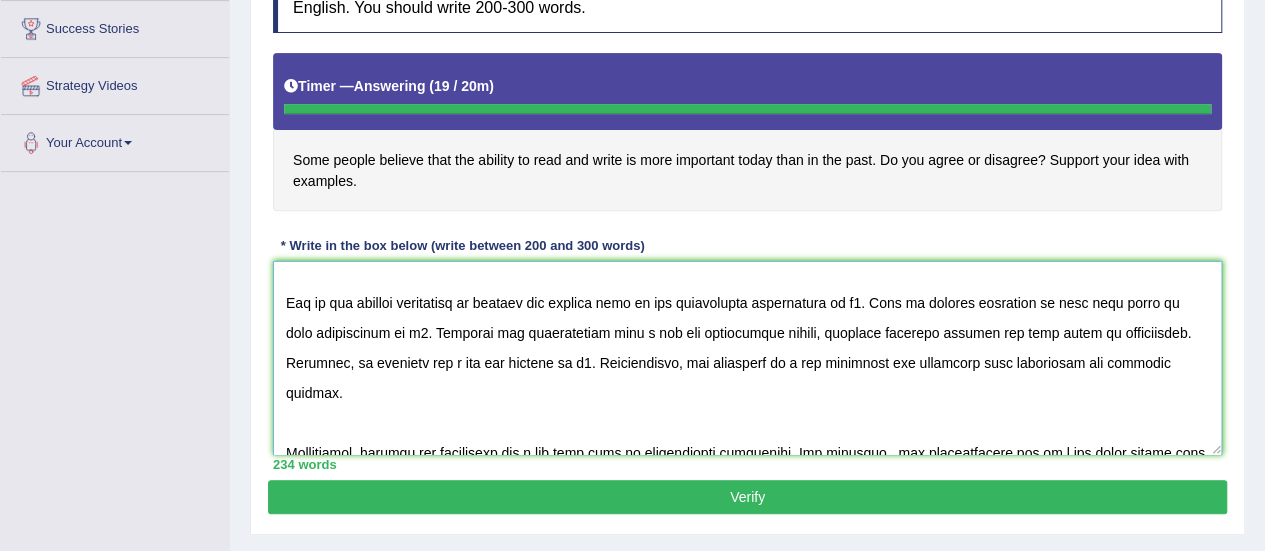 type on "The increasing influence of the ability to read and write being more important today has ignited numerous discussions. This matter is particularly pertinent due to its effects on both individuals and communities. In this essay, i will examin the advantages and disadvantages of the idea and their implications for society.
One of the primary advantages of reading and writing lies in its significant enhancement of b1. This is further supported by bthe fact thatr it also contributes to b2. Research has demonstrated that t has had substantial impact, yielding positive outcome for wide range of individuals. Moreover, in addition the t has the ability to b3. Consequently, the advantage of t are essential for promoting both individual and societal success.
Nonetheless, despite its advantages the t can give rise to considerable challenges. For instance,  the inappropriate use of t can cause issues like d1. Numerous studies indicates that the t might lead to d2, thereby generating long term complications for all i..." 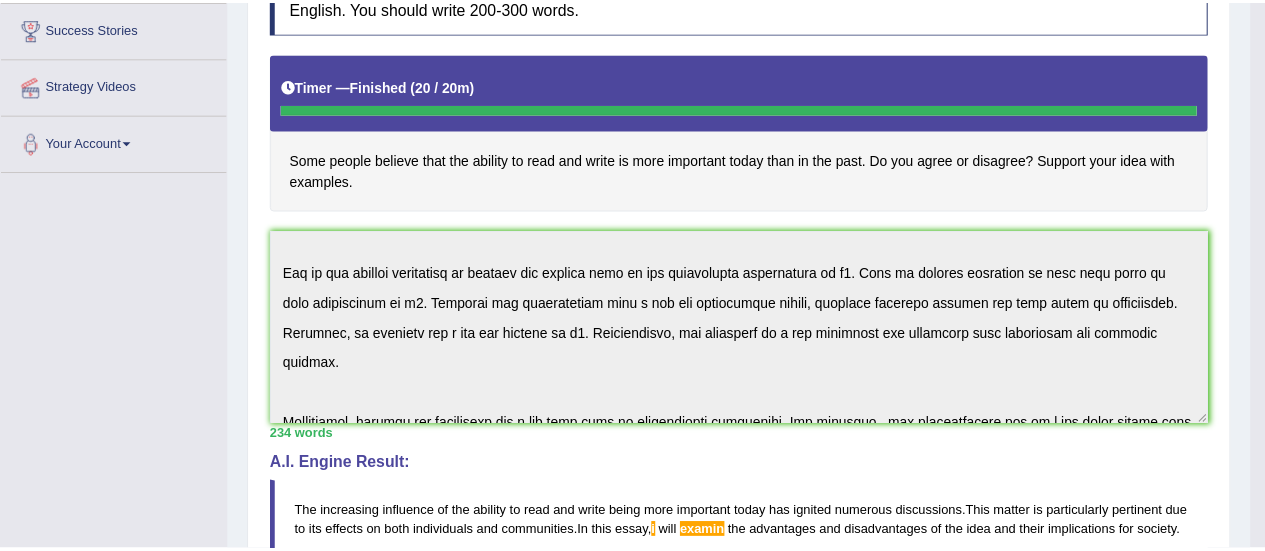 scroll, scrollTop: 526, scrollLeft: 0, axis: vertical 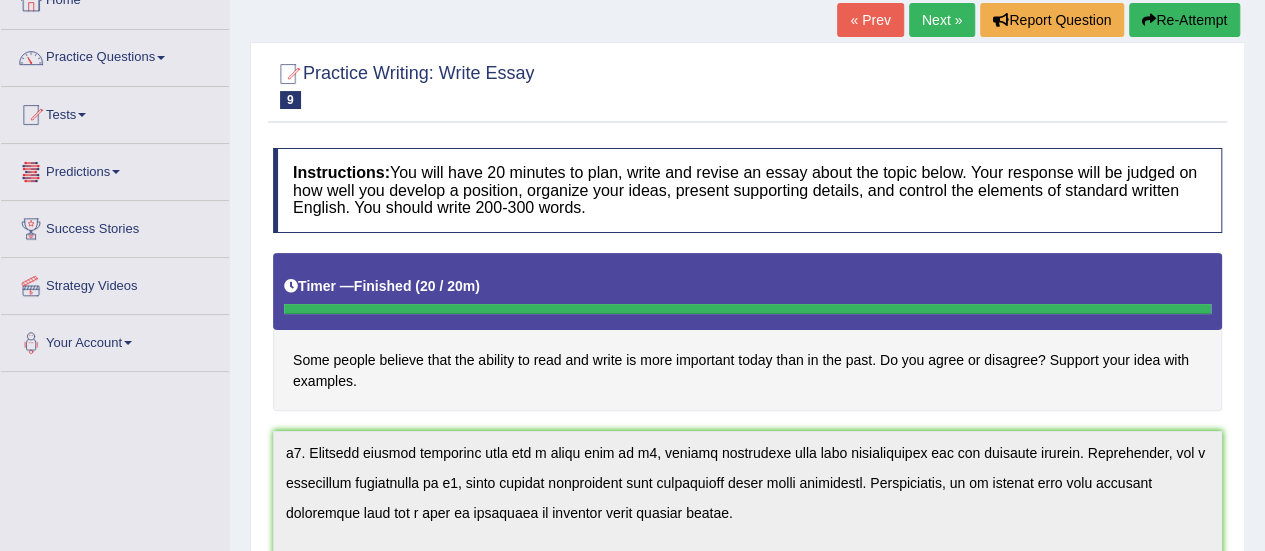 click on "Predictions" at bounding box center (115, 169) 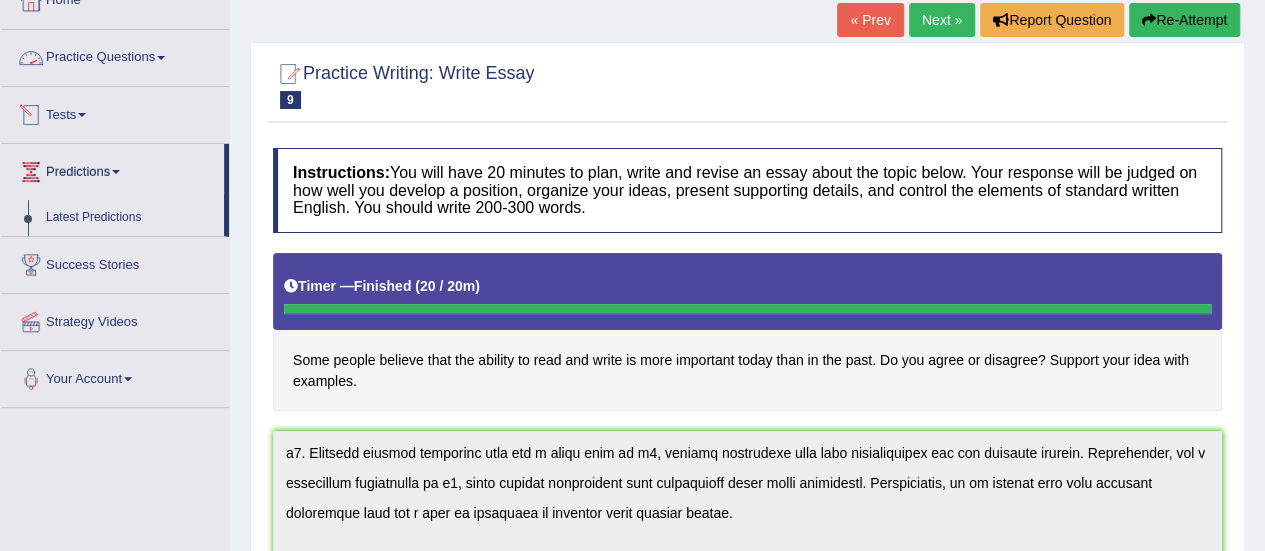 click on "Practice Questions" at bounding box center (115, 55) 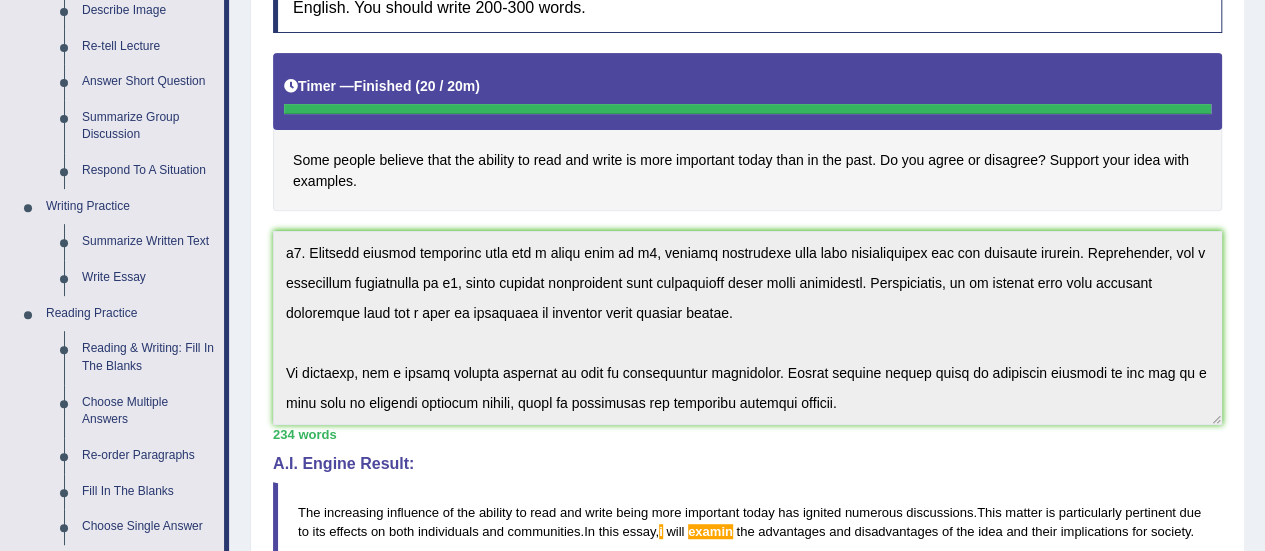 scroll, scrollTop: 526, scrollLeft: 0, axis: vertical 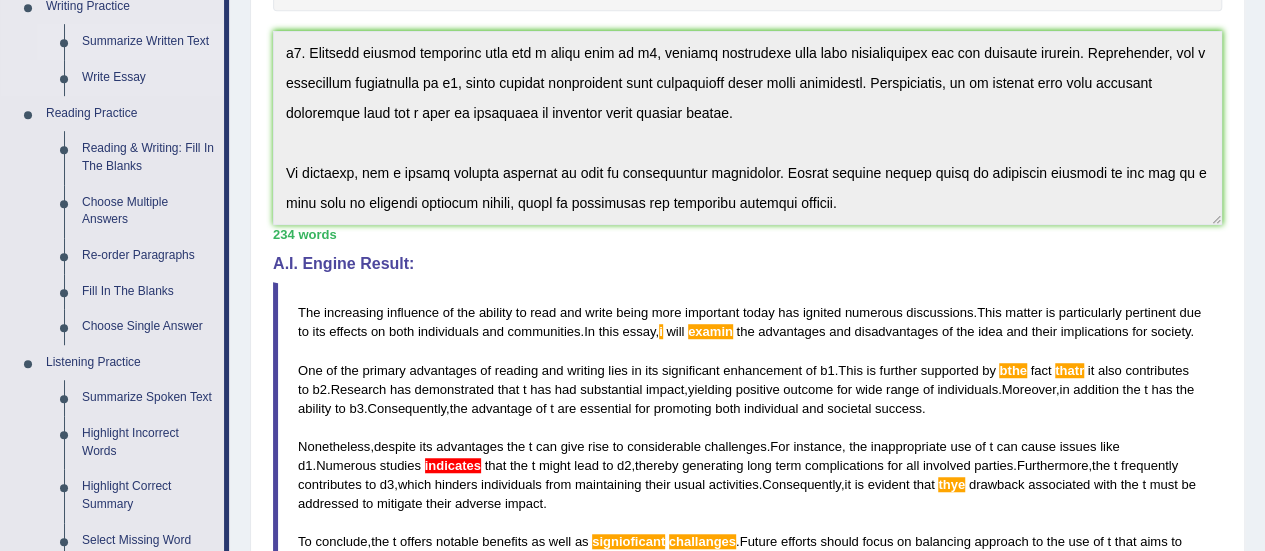click on "Summarize Written Text" at bounding box center (148, 42) 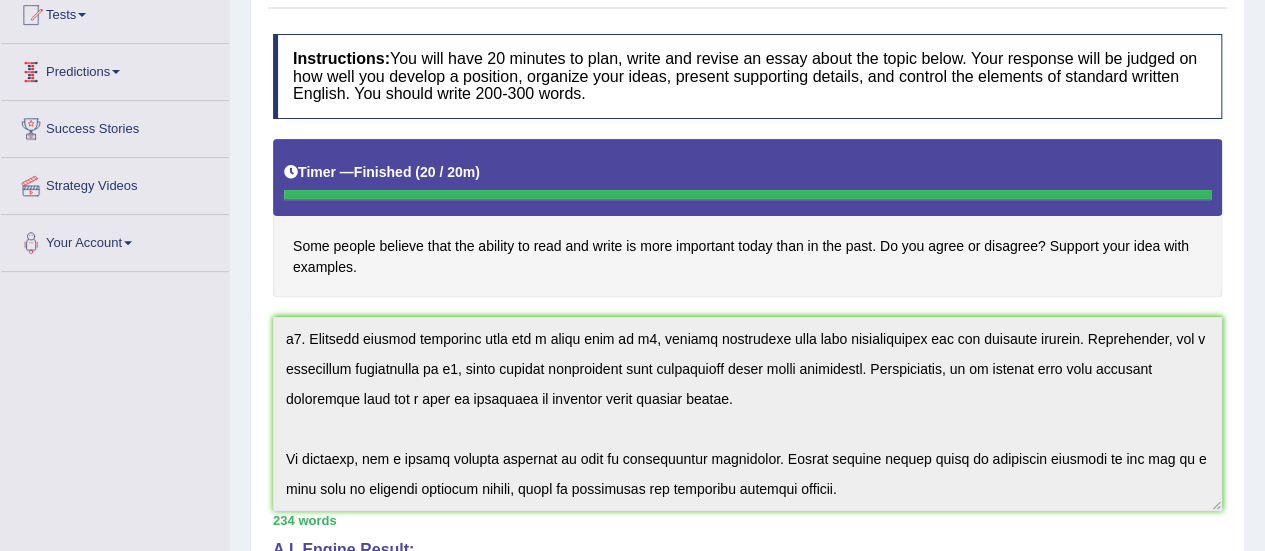 scroll, scrollTop: 269, scrollLeft: 0, axis: vertical 